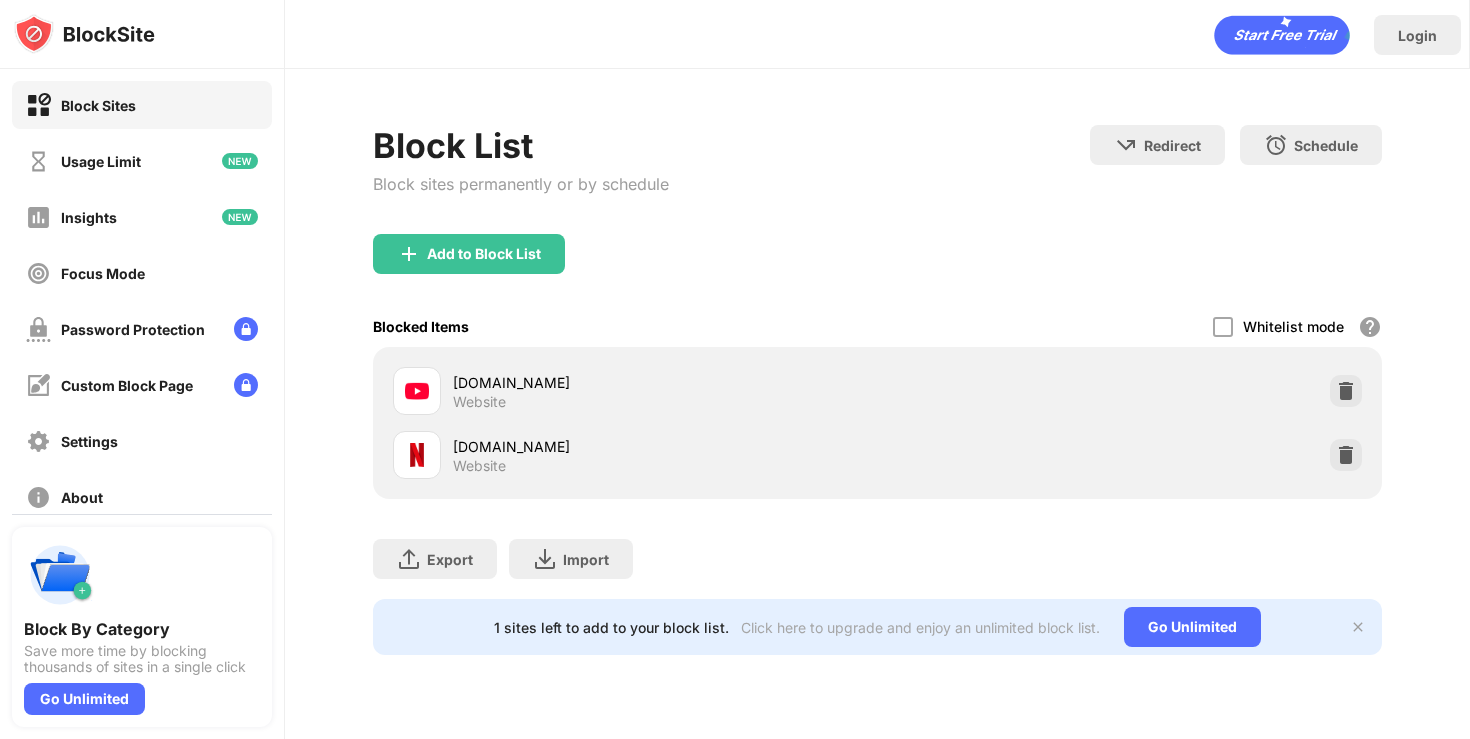 scroll, scrollTop: 0, scrollLeft: 0, axis: both 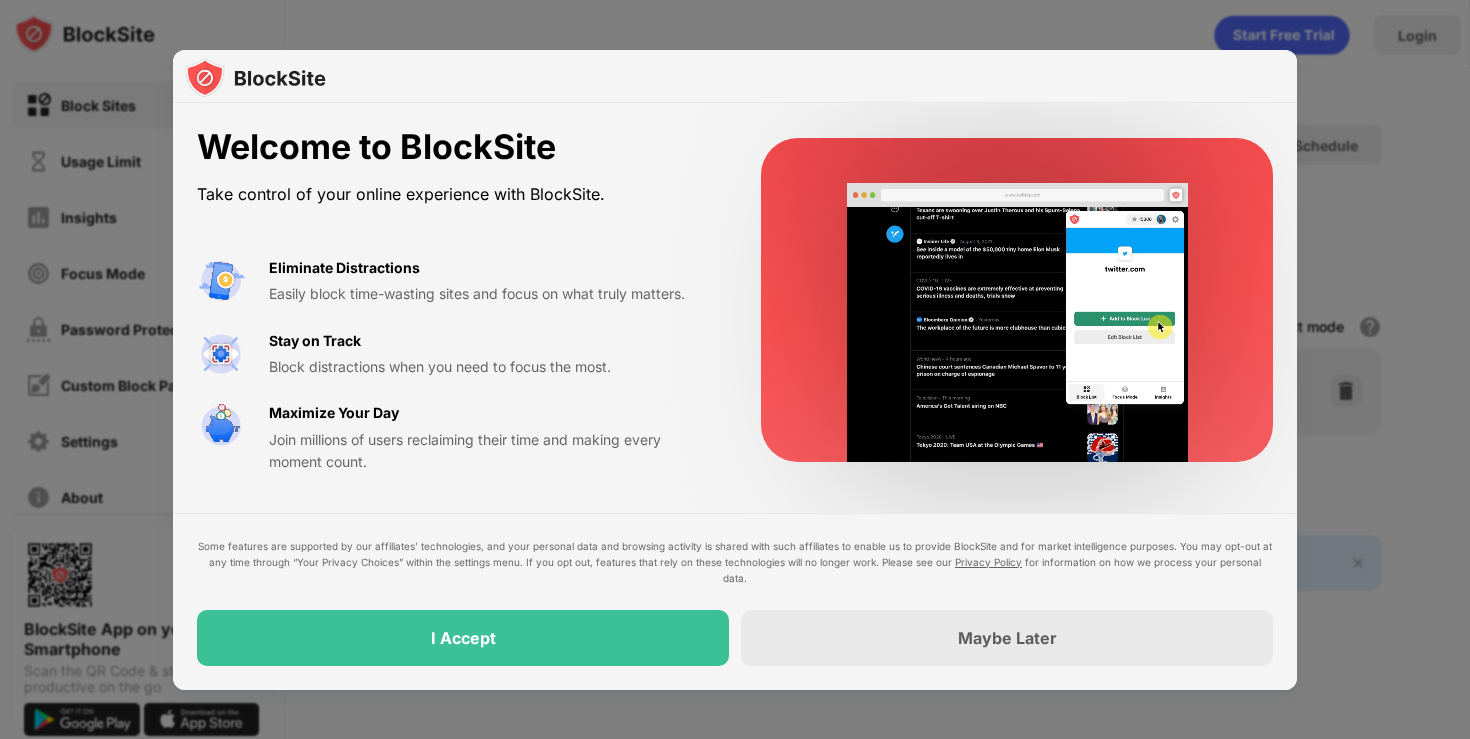 click at bounding box center (735, 369) 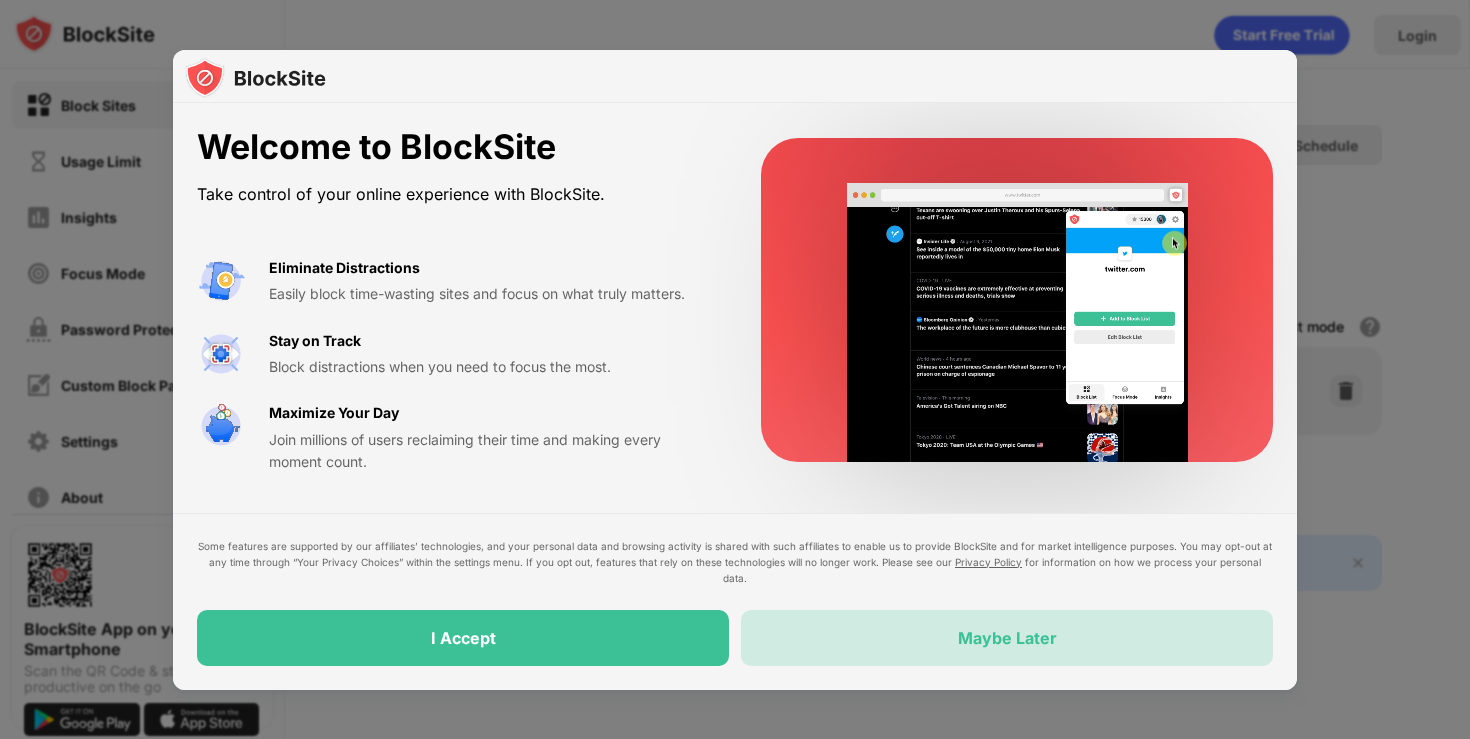 click on "Maybe Later" at bounding box center (1007, 638) 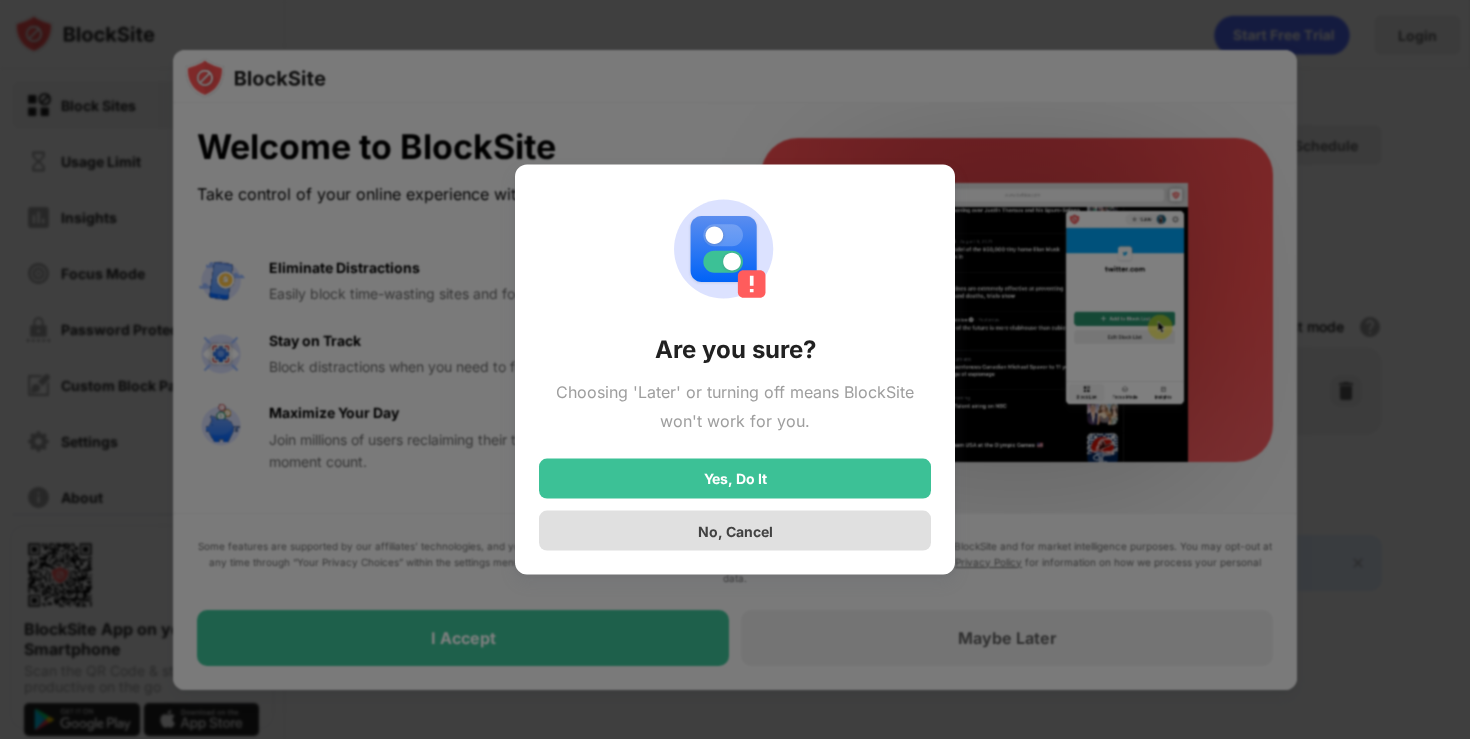 click on "No, Cancel" at bounding box center [735, 531] 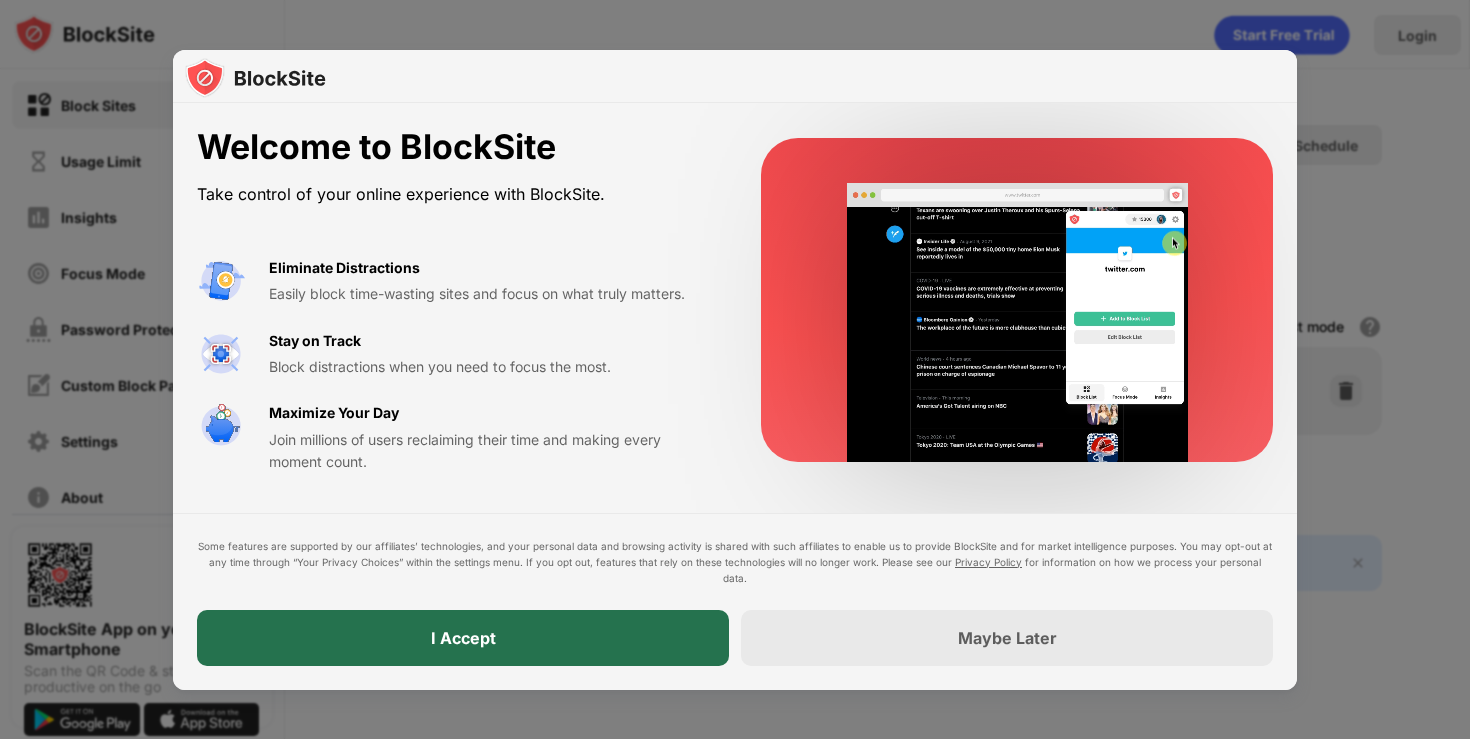 click on "I Accept" at bounding box center [463, 638] 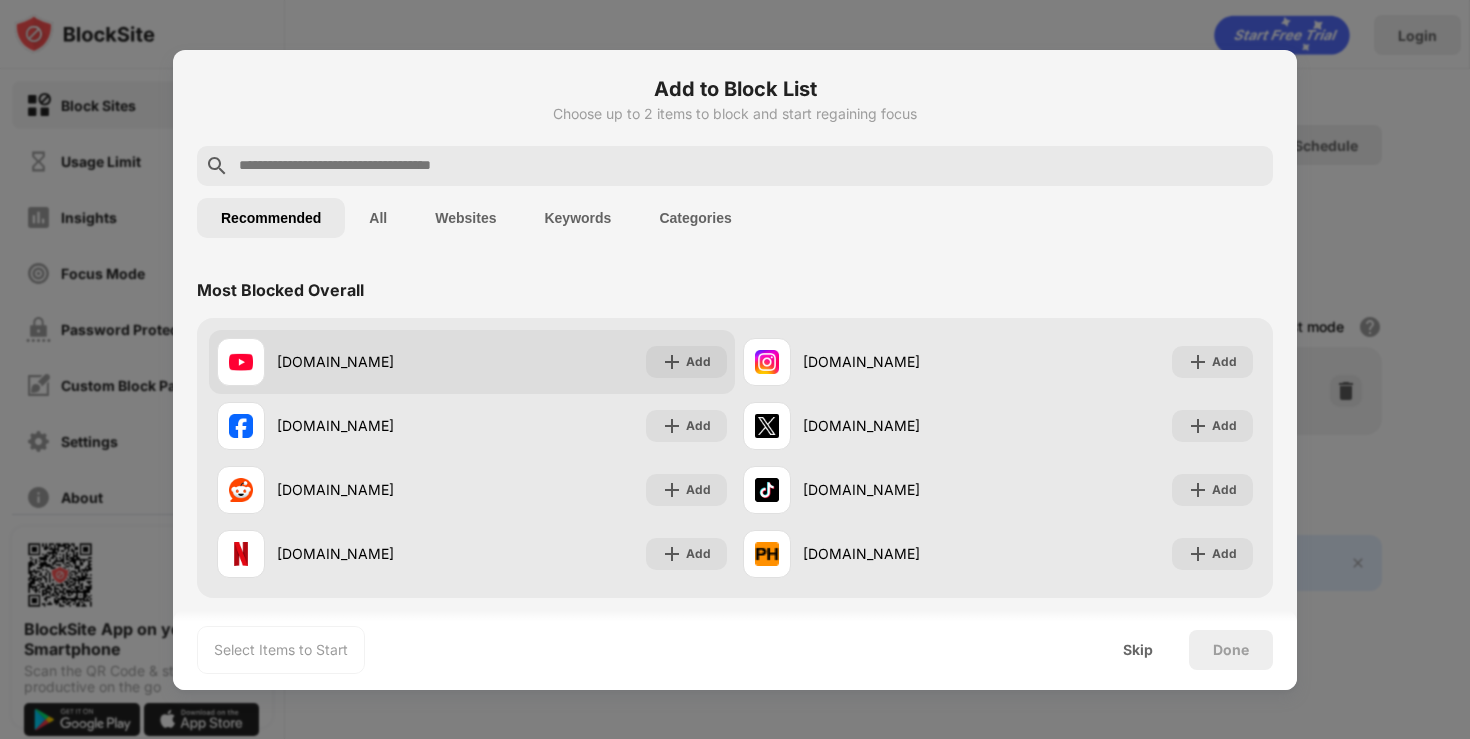 click on "[DOMAIN_NAME]" at bounding box center (344, 362) 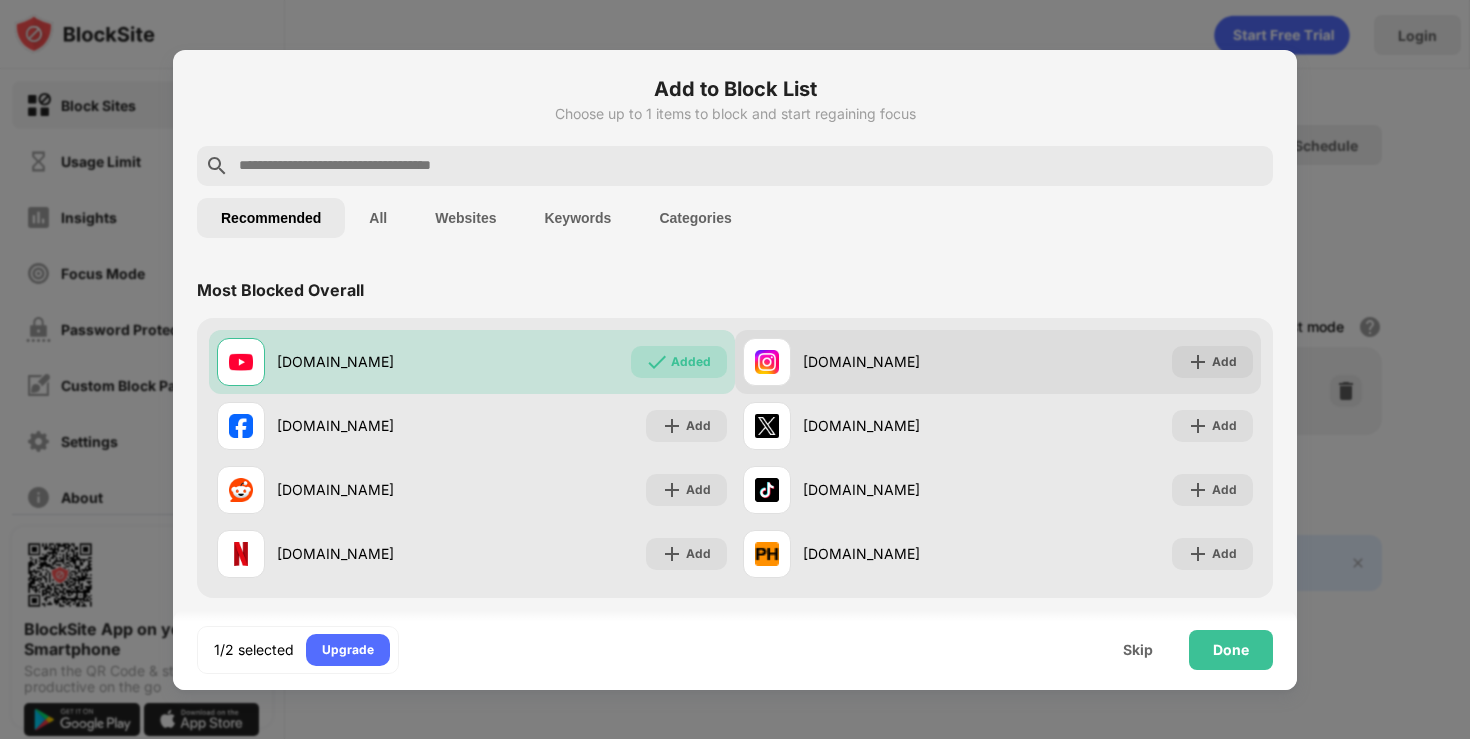 click on "[DOMAIN_NAME]" at bounding box center [900, 361] 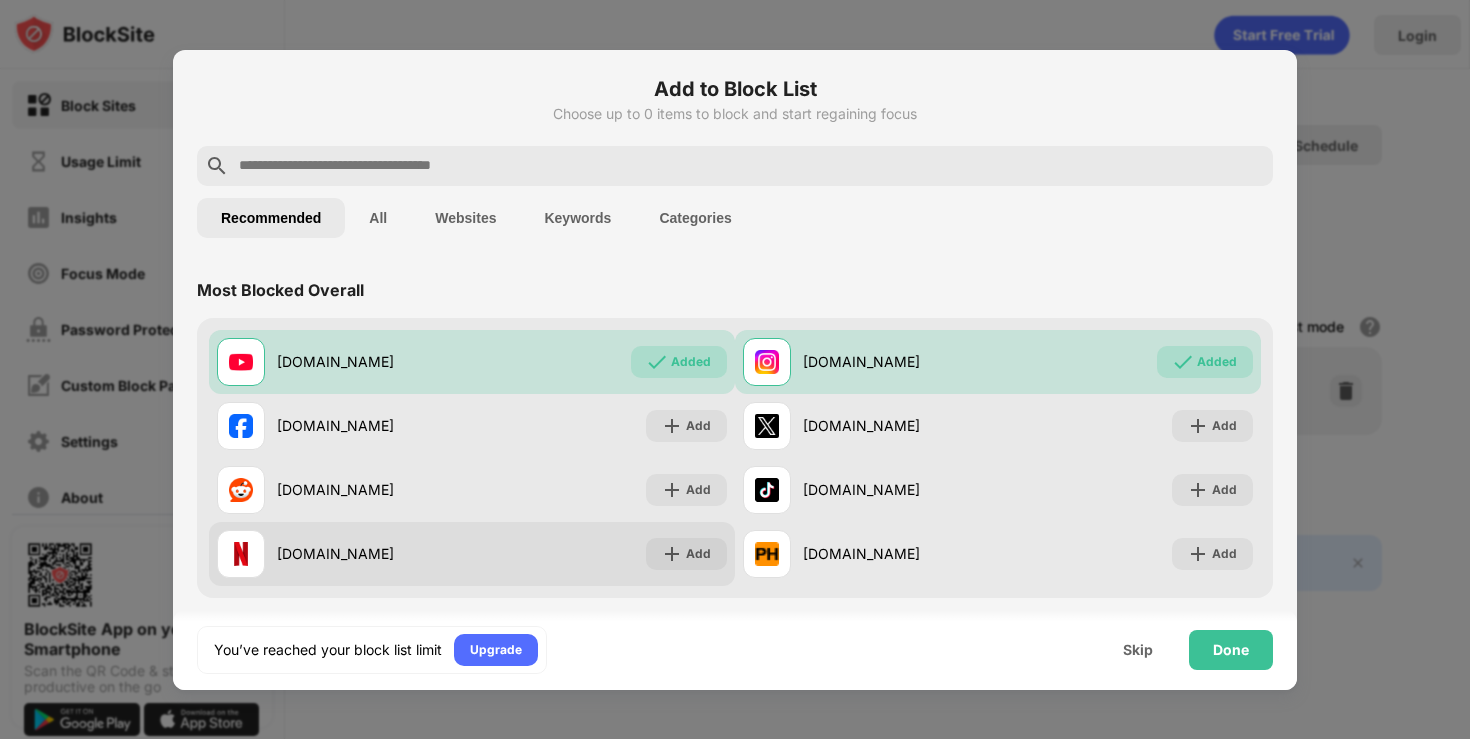 click on "[DOMAIN_NAME] Add" at bounding box center [472, 554] 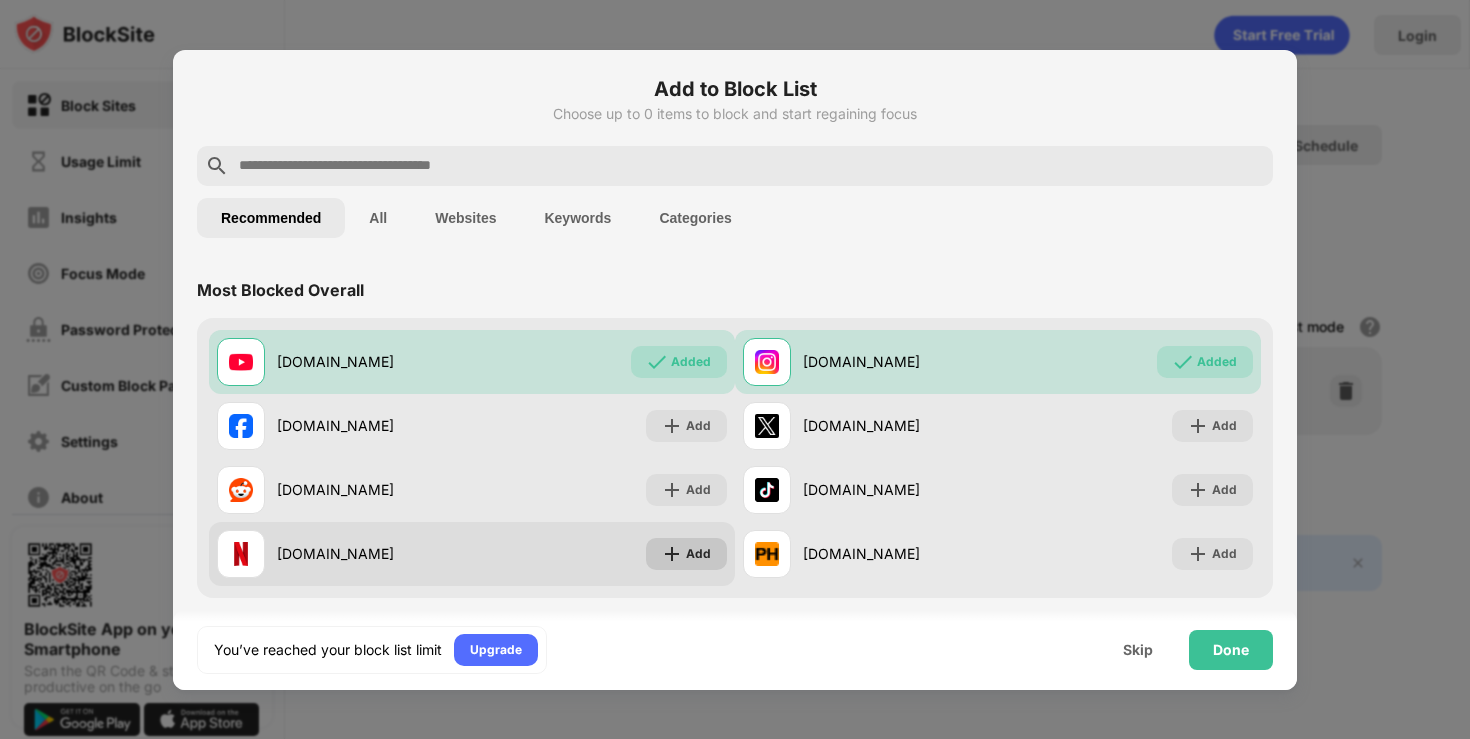click at bounding box center [672, 554] 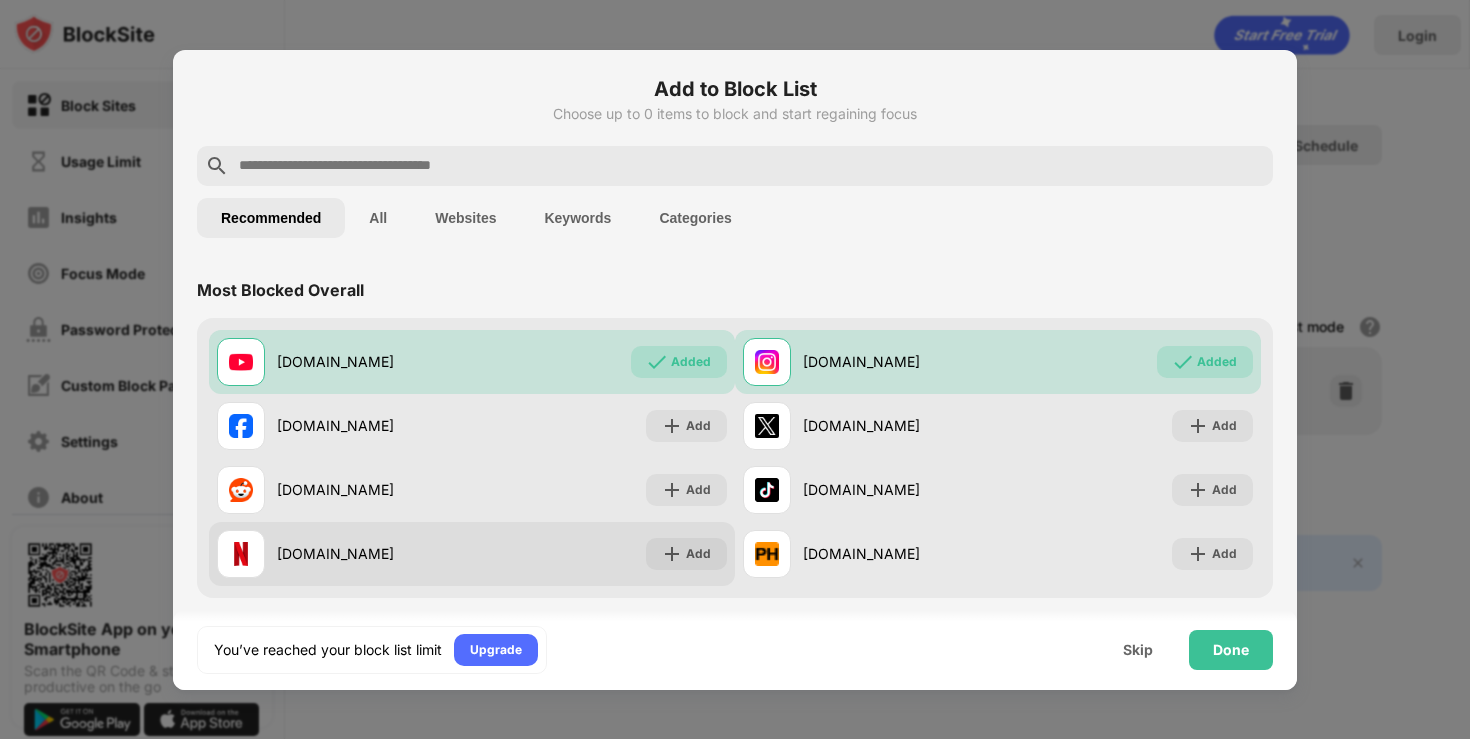 click on "[DOMAIN_NAME] Add" at bounding box center [472, 554] 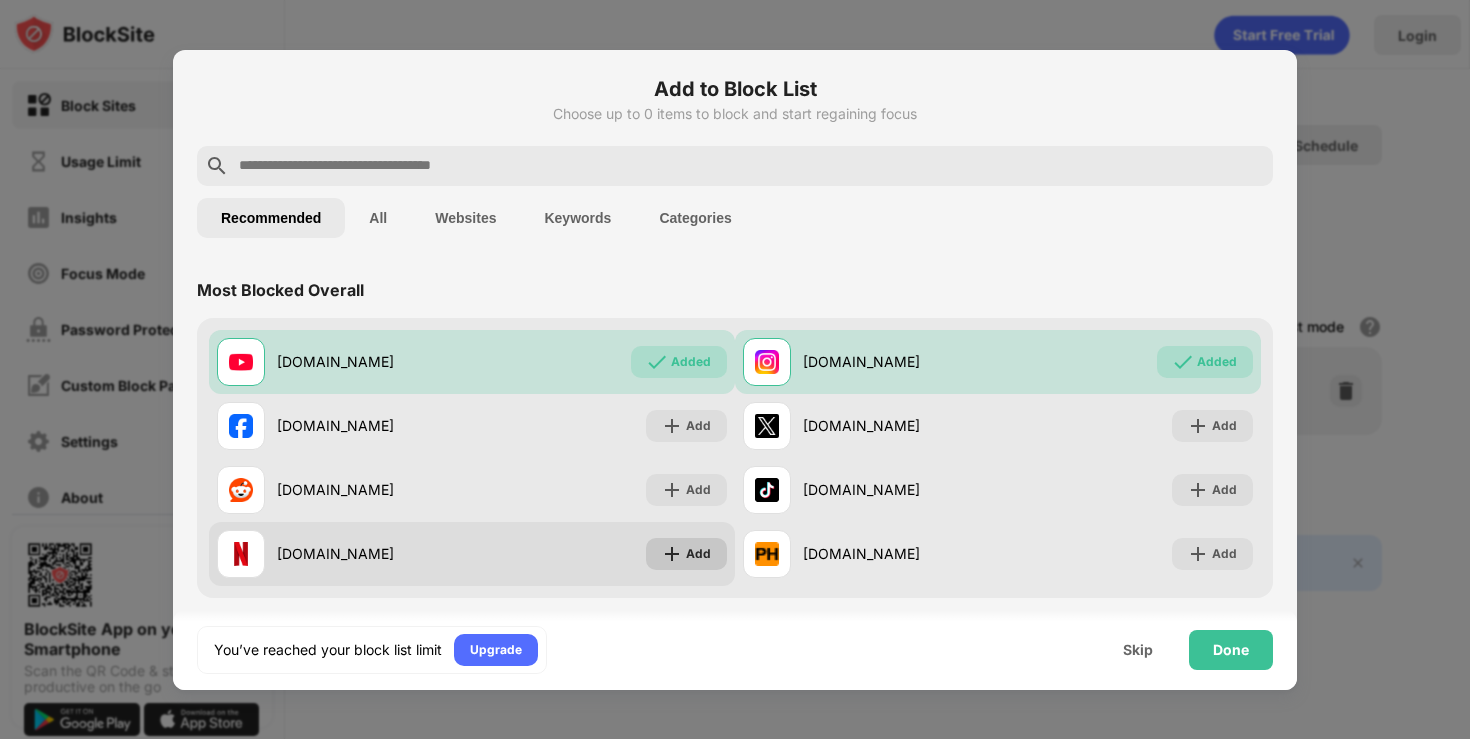 click on "Add" at bounding box center [686, 554] 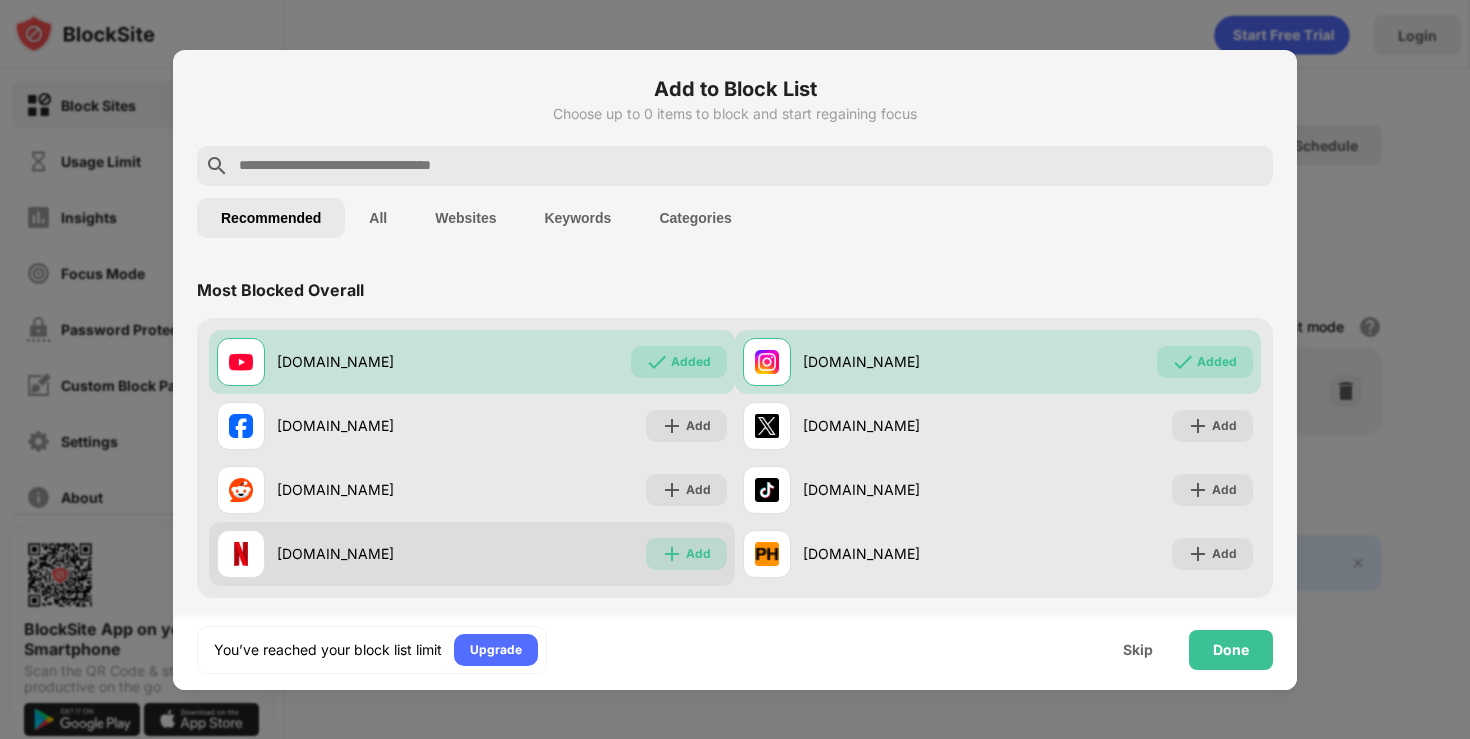 click on "Add" at bounding box center (698, 554) 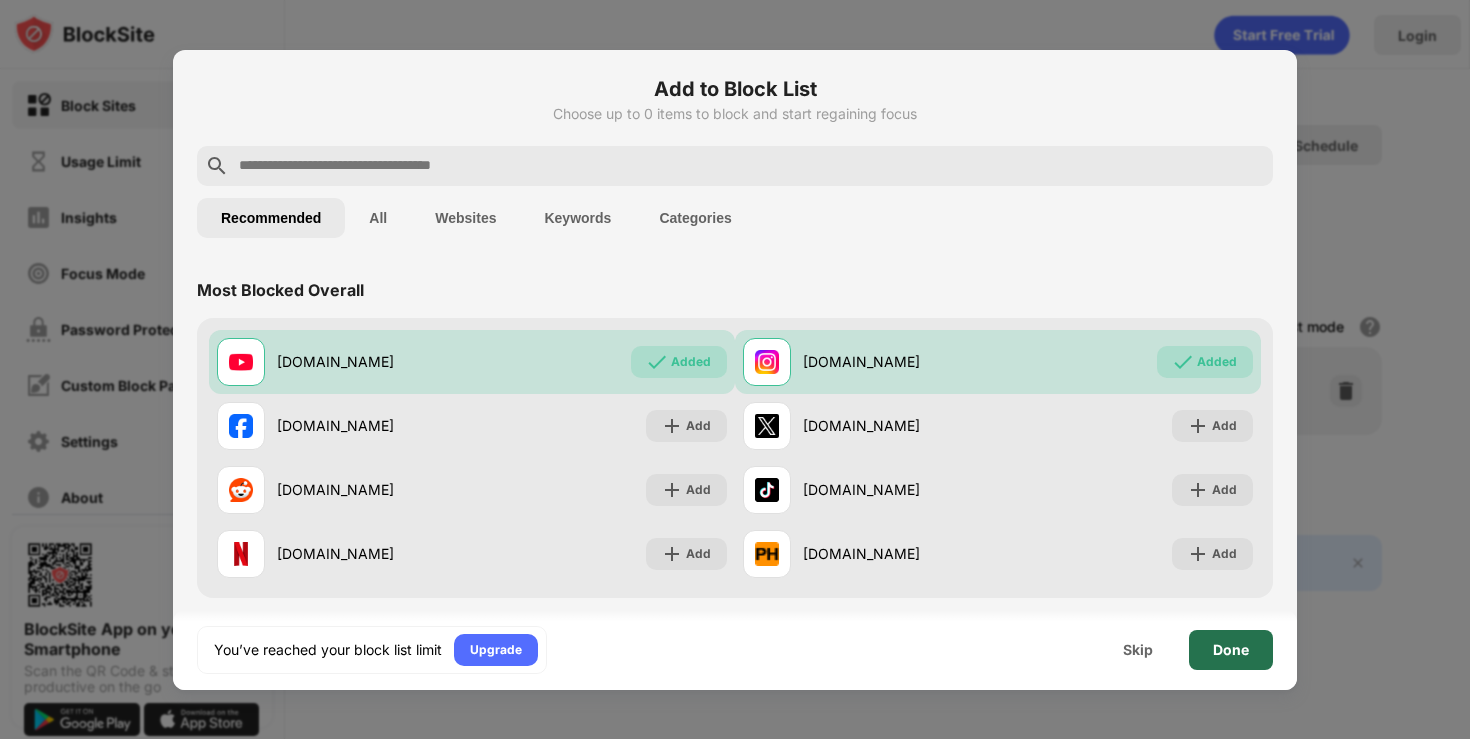 click on "Done" at bounding box center [1231, 650] 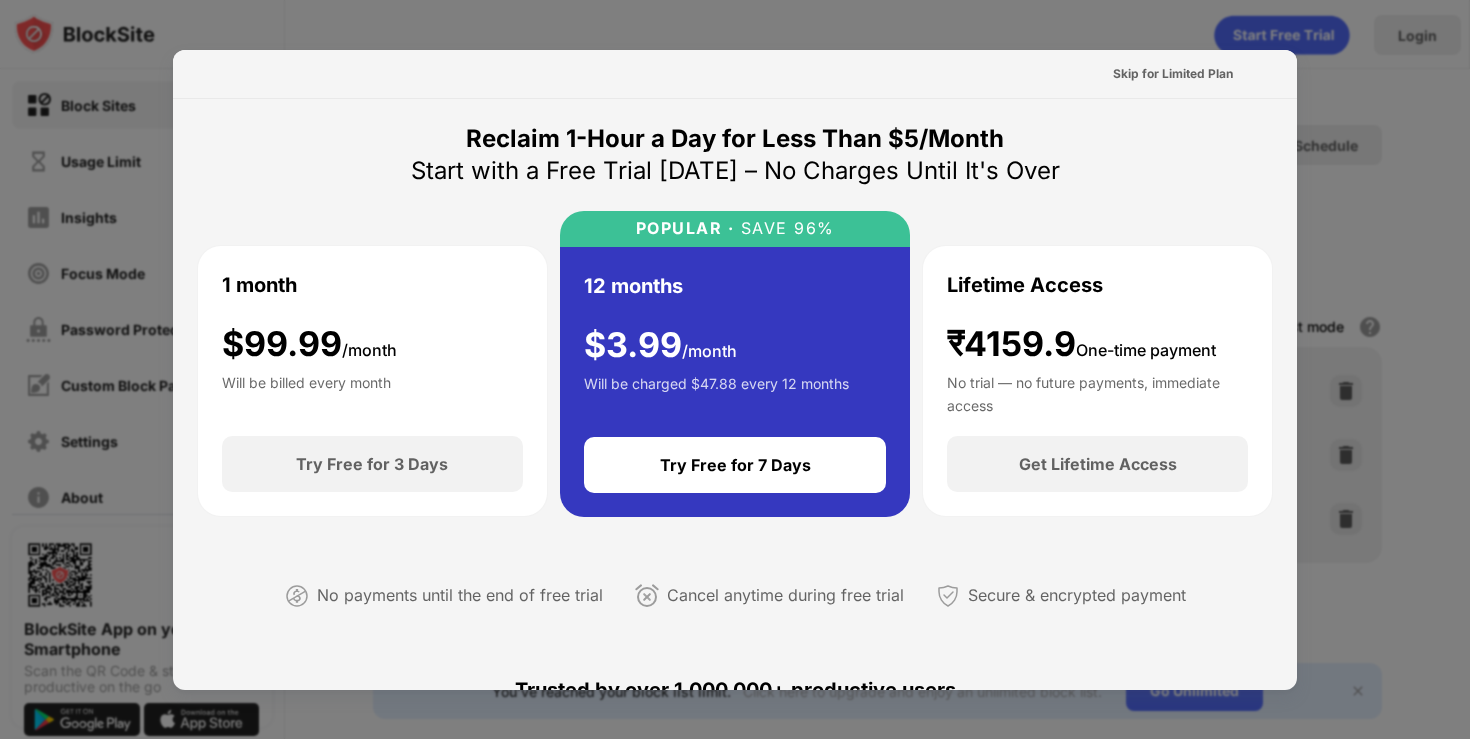 click at bounding box center [735, 369] 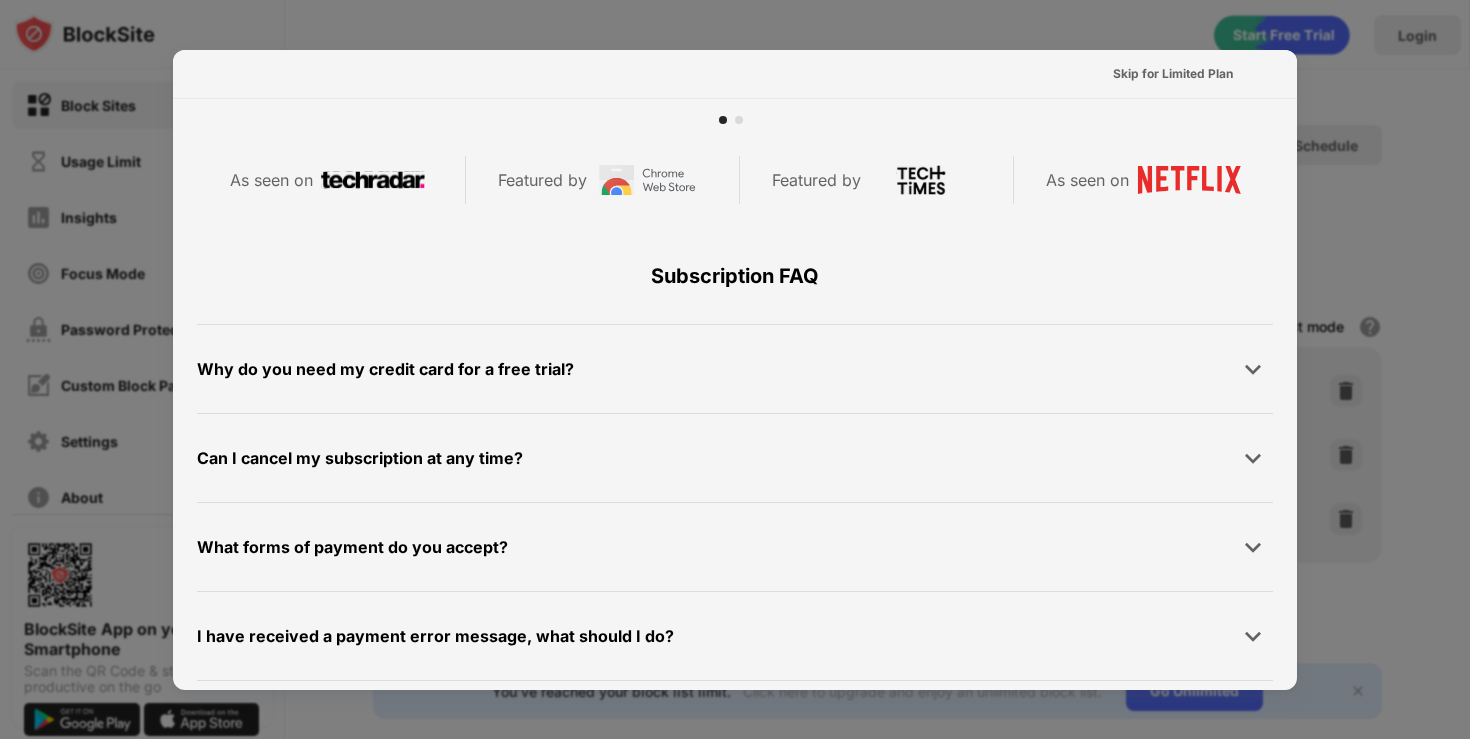 scroll, scrollTop: 976, scrollLeft: 0, axis: vertical 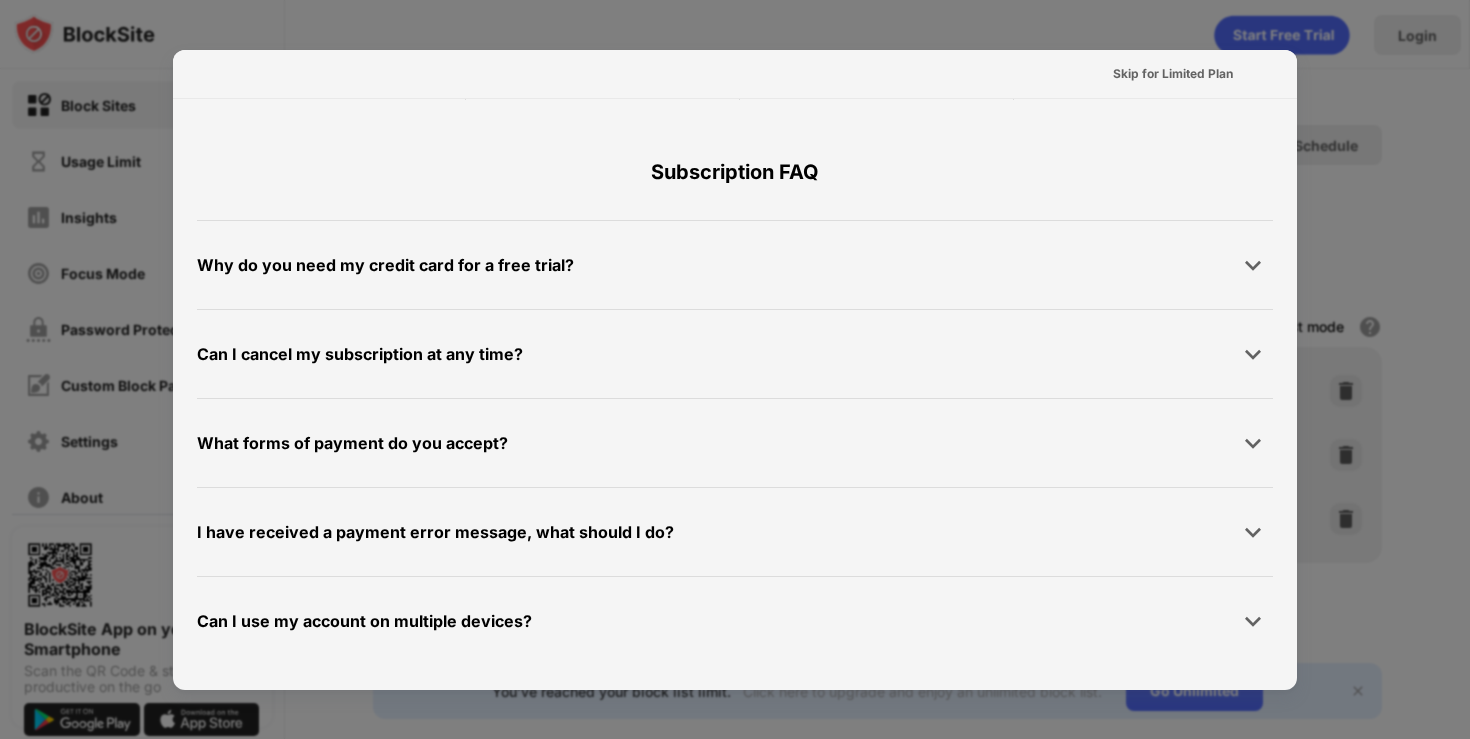 click at bounding box center (735, 369) 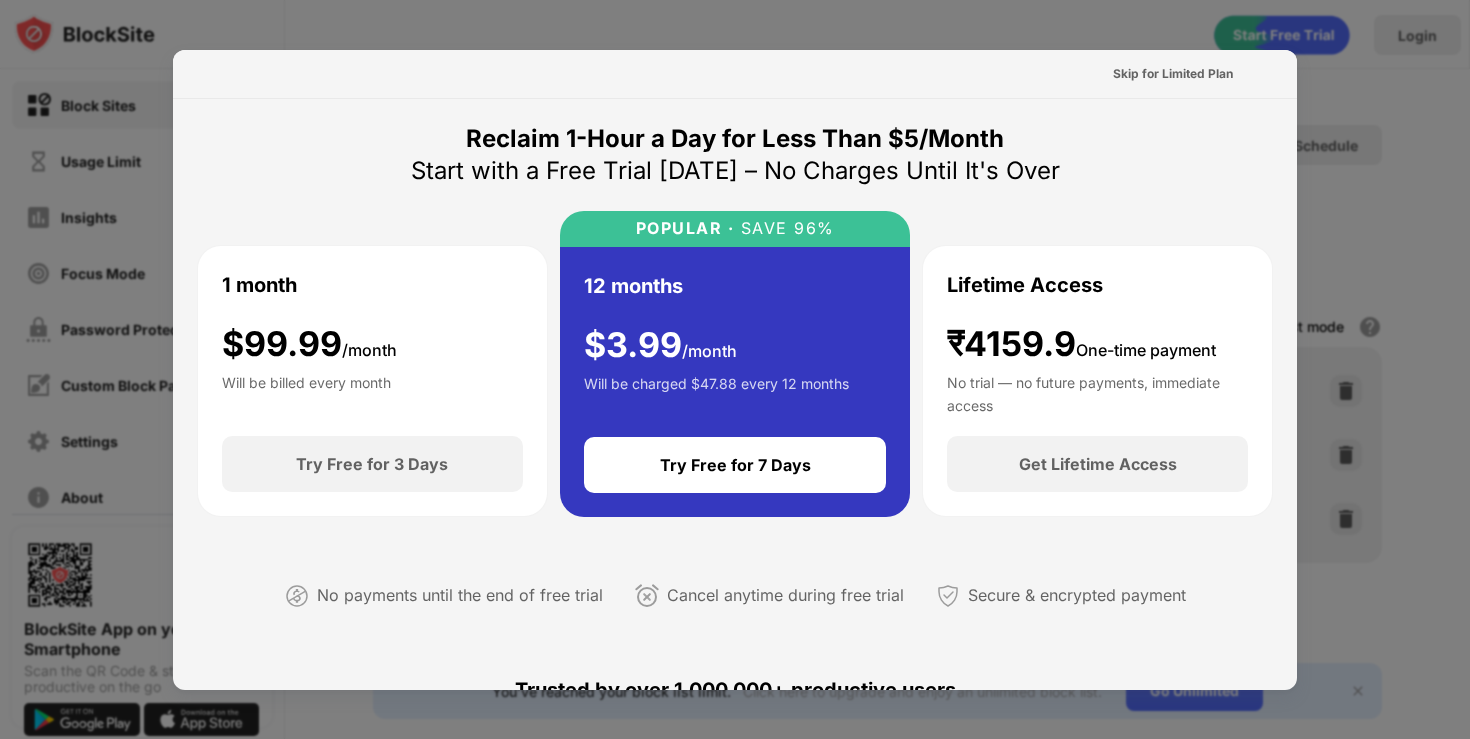 click at bounding box center [735, 369] 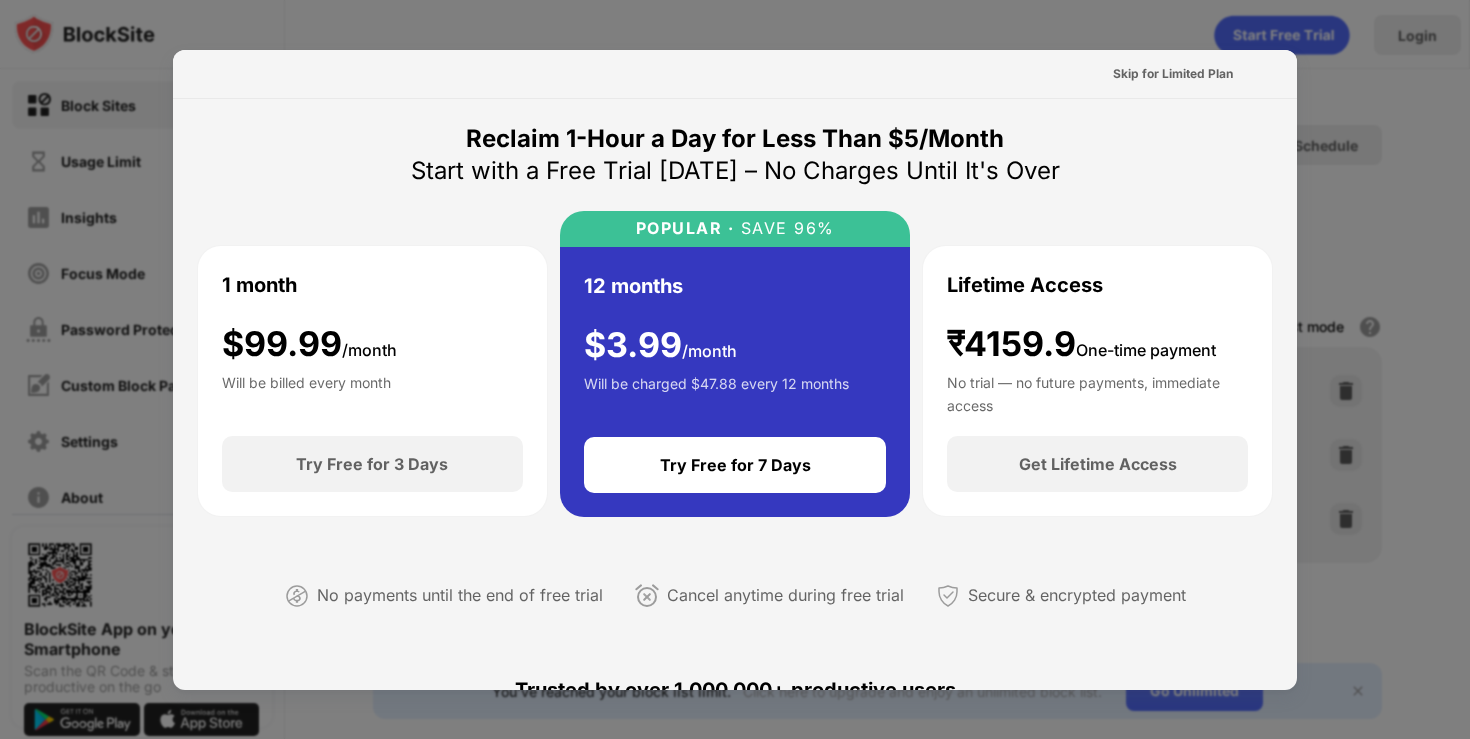 click on "Reclaim 1-Hour a Day for Less Than $5/Month Start with a Free Trial [DATE] – No Charges Until It's Over 1 month $ 99.99  /month Will be billed every month Try Free for 3 Days POPULAR ·   SAVE 96% 12 months $ 3.99  /month Will be charged $47.88 every 12 months Try Free for 7 Days Lifetime Access ₹4159.9  One-time payment No trial — no future payments, immediate access Get Lifetime Access No payments until the end of free trial Cancel anytime during free trial Secure & encrypted payment Trusted by over 1,000,000+ productive users [PERSON_NAME] Freelance Writer BlockSite saved me 2 hours a day. Now I spend more time with my family and less time doom-scrolling. [PERSON_NAME] College Student I finished my project a whole week earlier thanks to BlockSite. No more endless Reddit holes. [PERSON_NAME] Software Developer I was shocked to see I wasted 10 hours a week on social media. BlockSite helped me stop.   As seen on   Featured by   Featured by   As seen on Subscription FAQ
[EMAIL_ADDRESS][DOMAIN_NAME]" at bounding box center [735, 882] 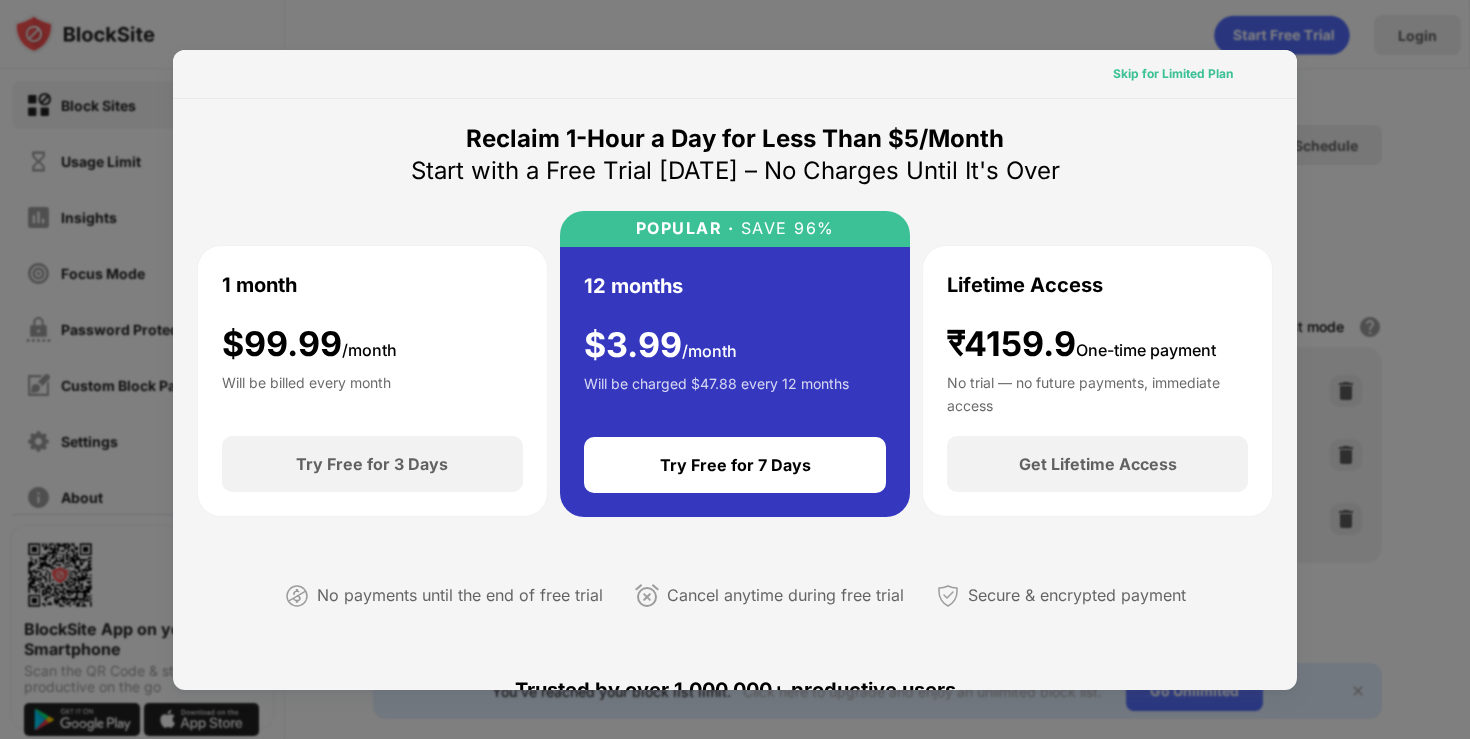 click on "Skip for Limited Plan" at bounding box center [1173, 74] 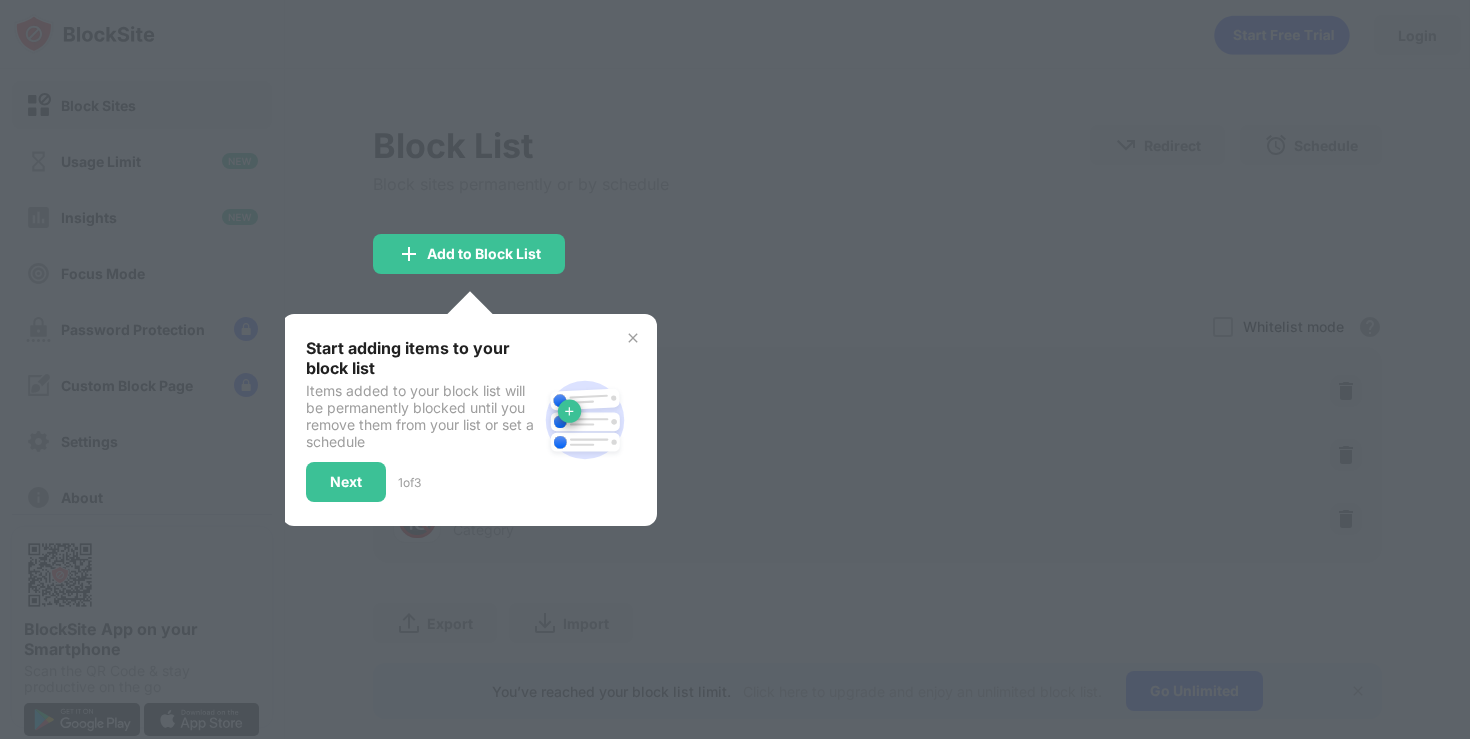 click at bounding box center (735, 369) 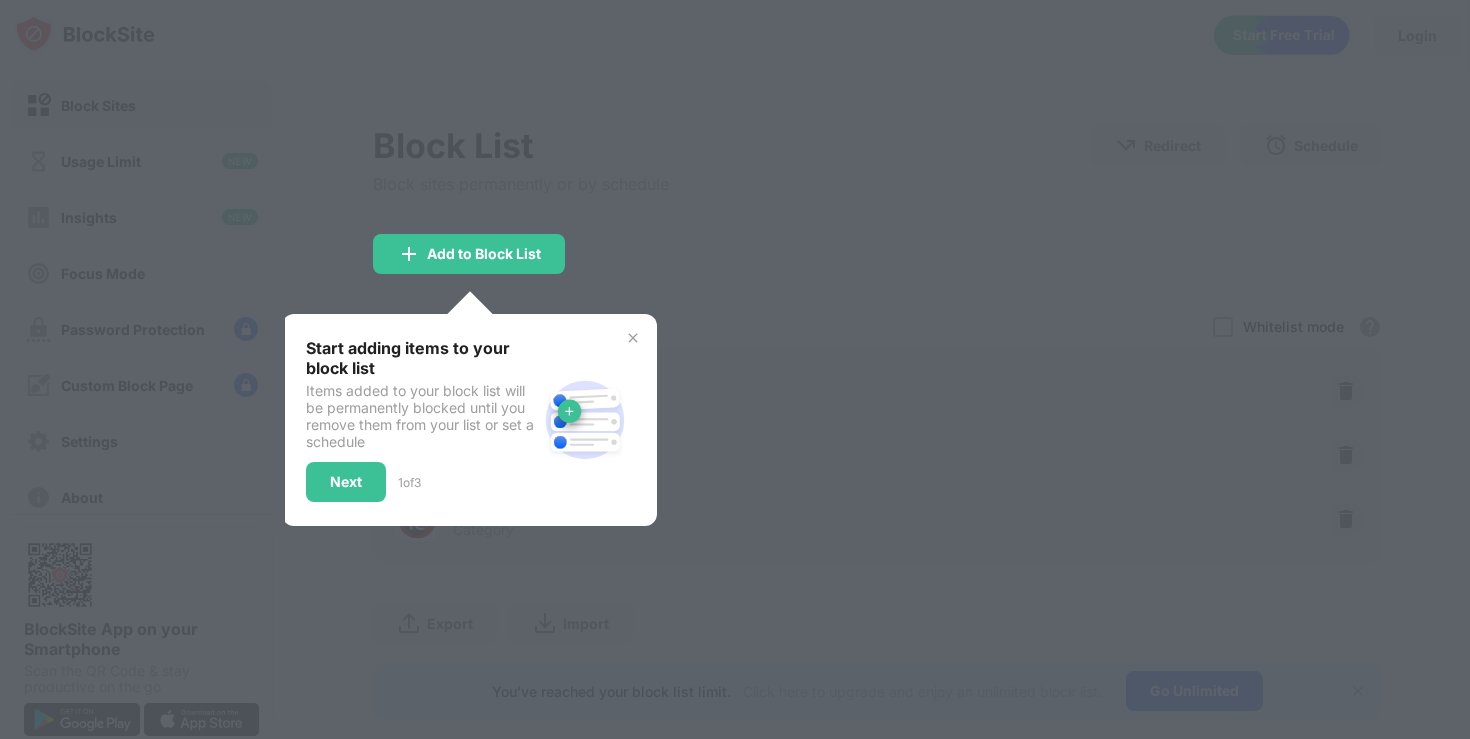 click at bounding box center (633, 338) 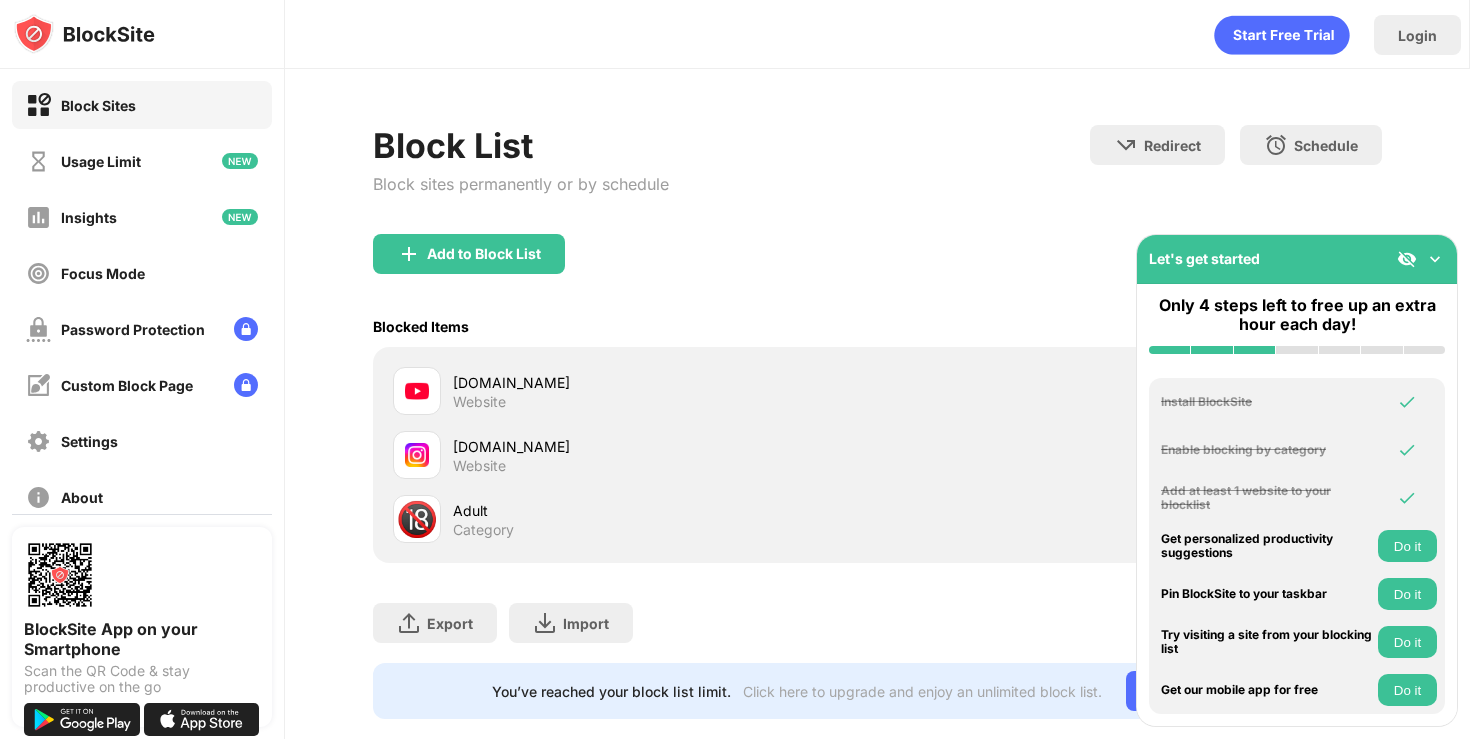 click at bounding box center [1435, 259] 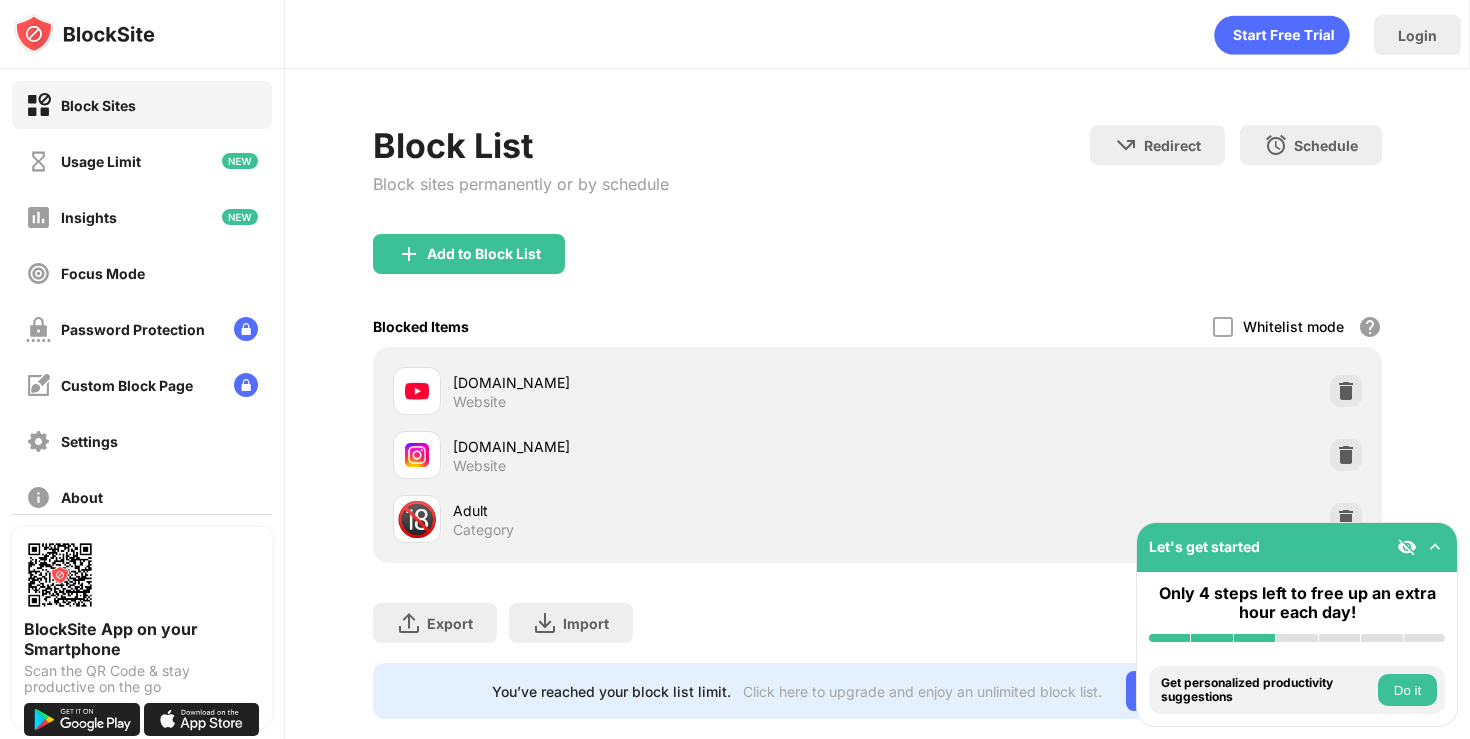click on "Block List Block sites permanently or by schedule Redirect Choose a site to be redirected to when blocking is active Schedule Select which days and timeframes the block list will be active. Add to Block List Blocked Items Whitelist mode Block all websites except for those in your whitelist. Whitelist Mode only works with URLs and won't include categories or keywords. [DOMAIN_NAME] Website [DOMAIN_NAME] Website 🔞 Adult Category Export Export Files (for websites items only) Import Import Files (for websites items only) You’ve reached your block list limit. Click here to upgrade and enjoy an unlimited block list. Go Unlimited" at bounding box center [877, 422] 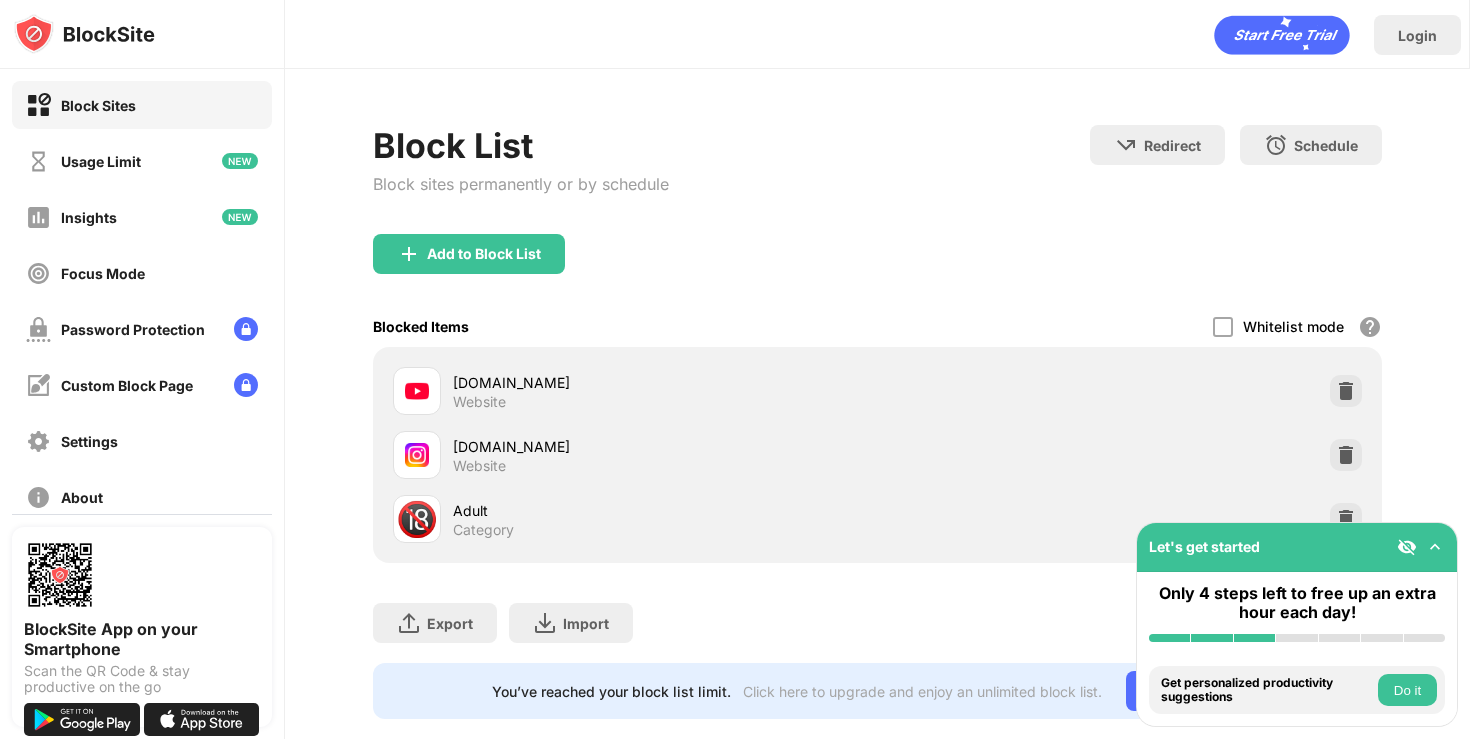 click at bounding box center [1435, 547] 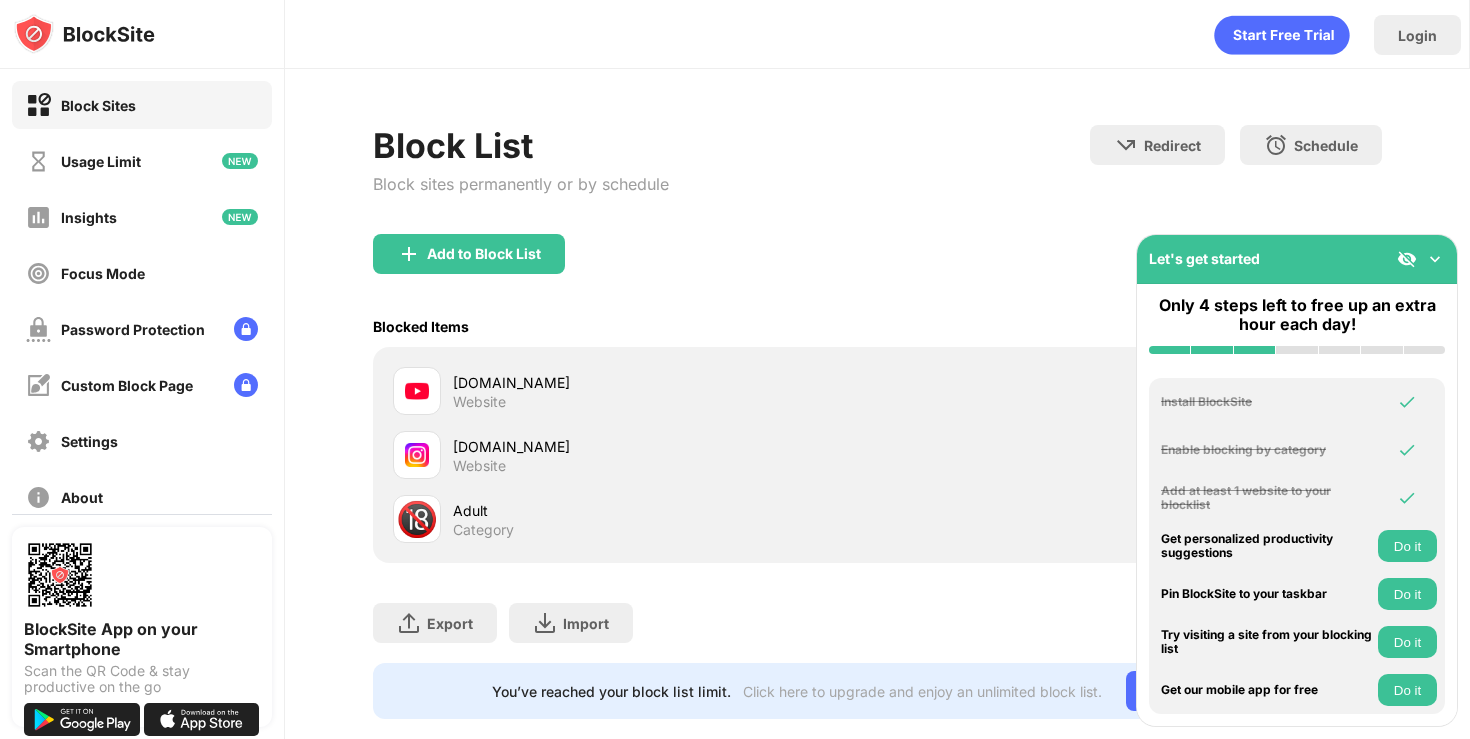 click at bounding box center [1435, 259] 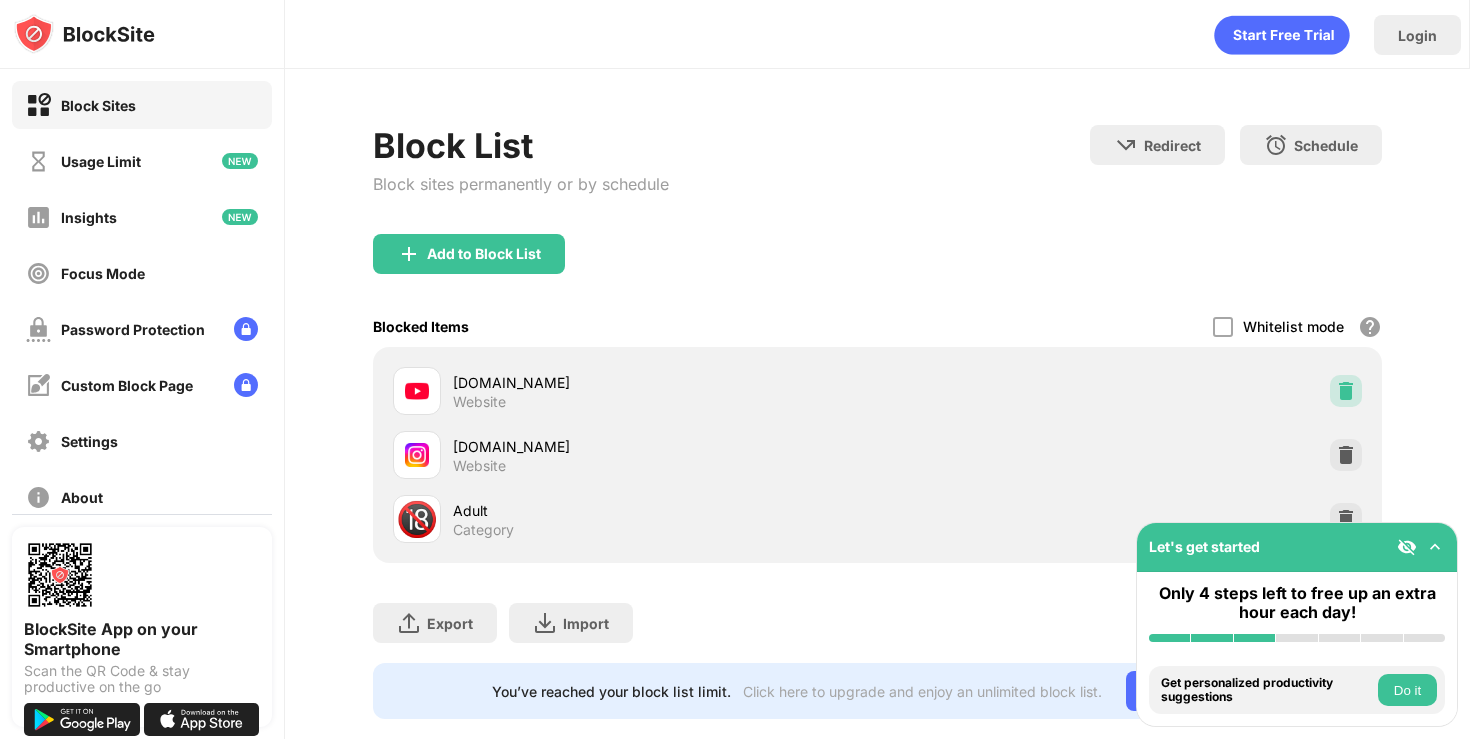 click at bounding box center (1346, 391) 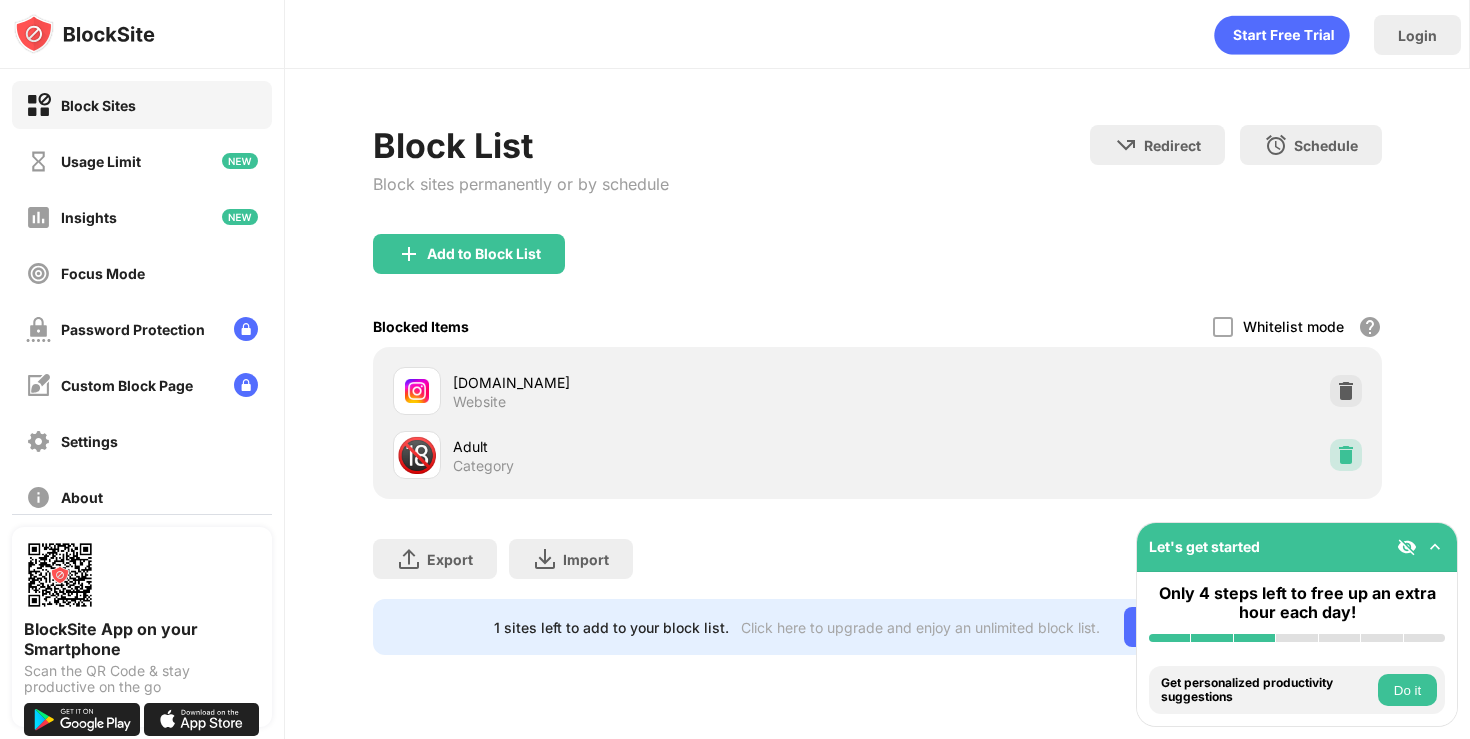 click at bounding box center [1346, 455] 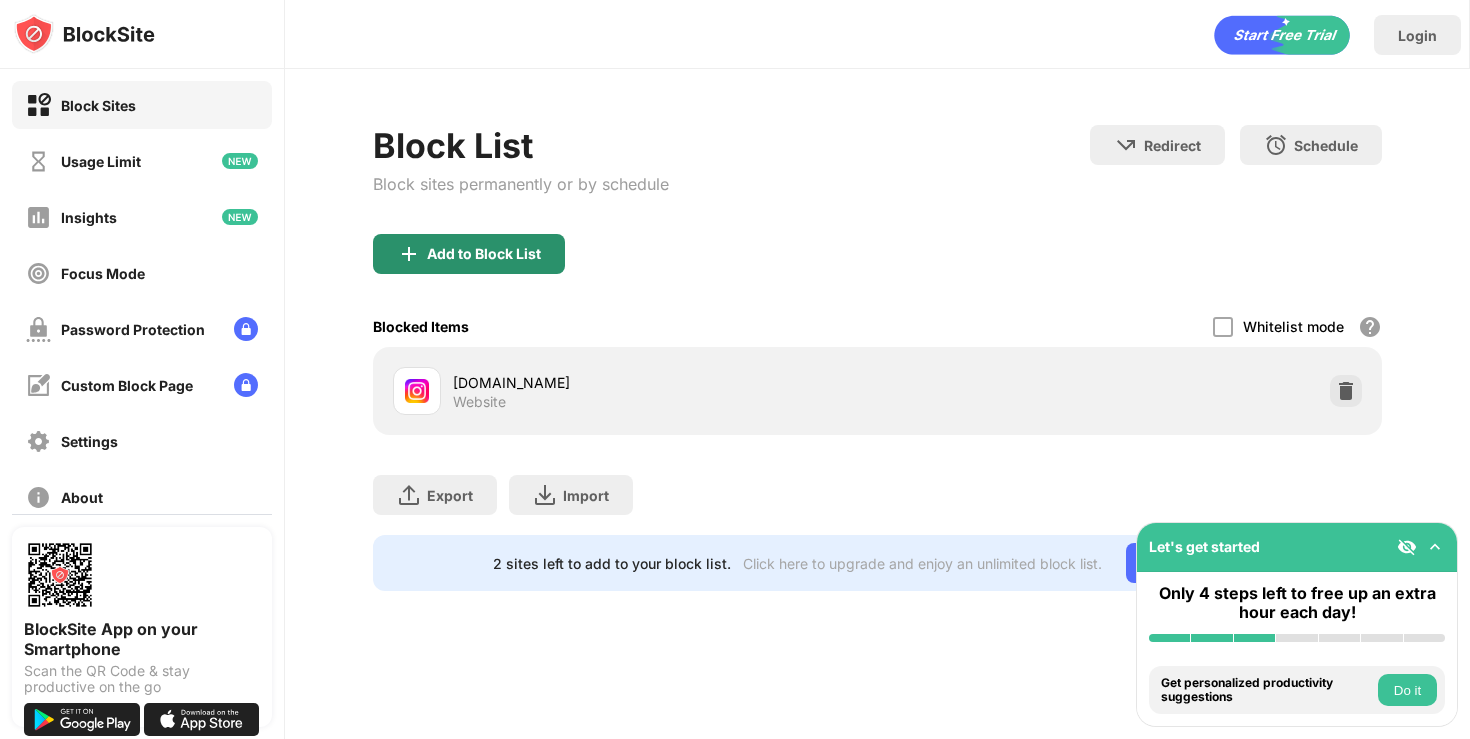 click on "Add to Block List" at bounding box center [469, 254] 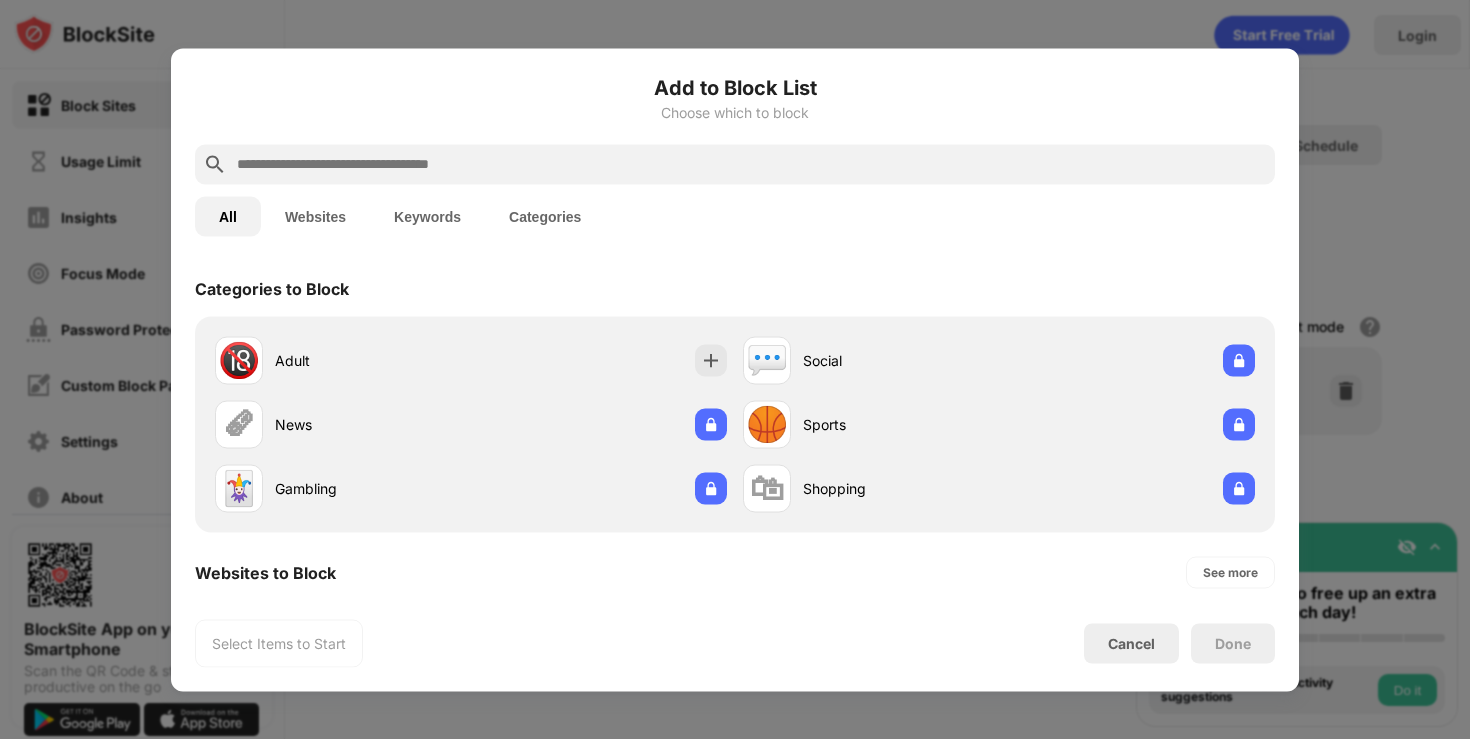 click at bounding box center (735, 164) 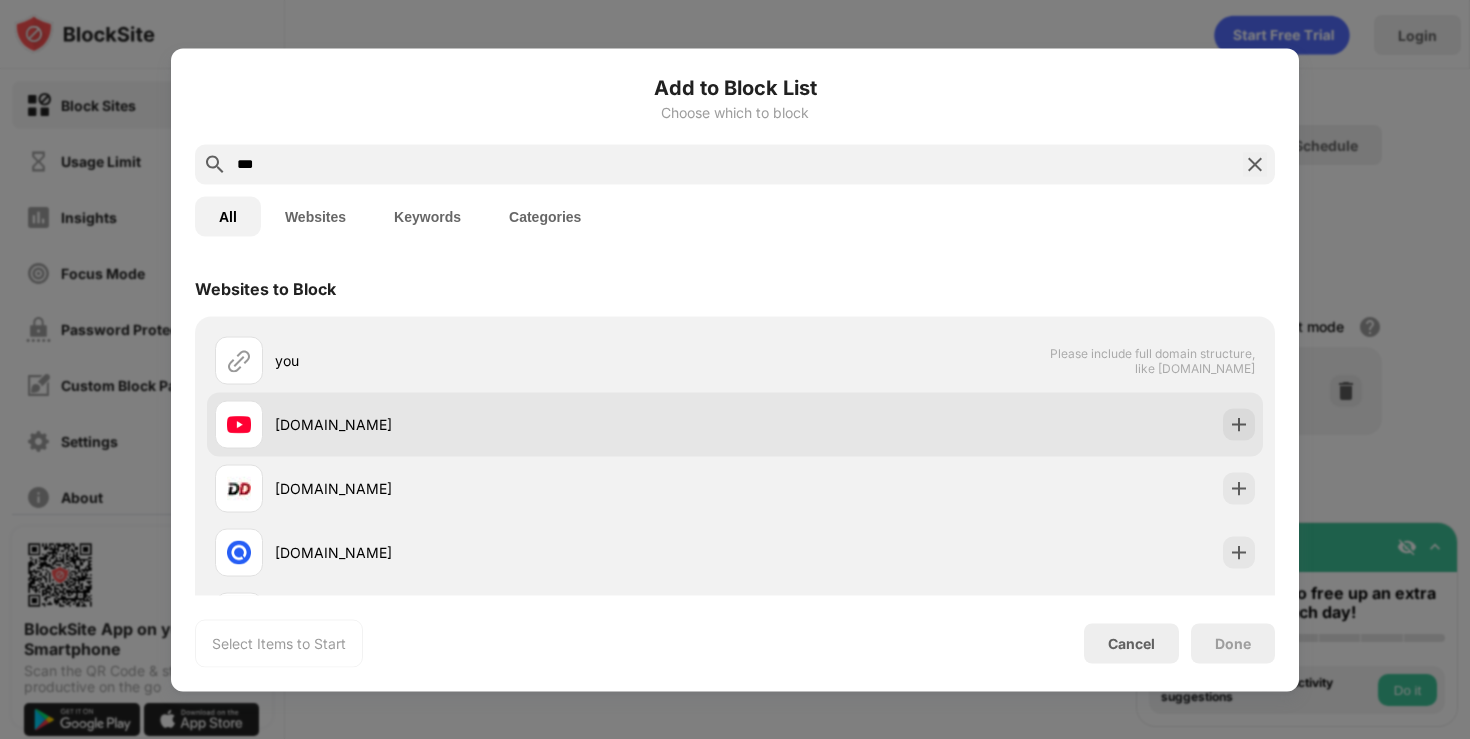 click on "[DOMAIN_NAME]" at bounding box center [505, 424] 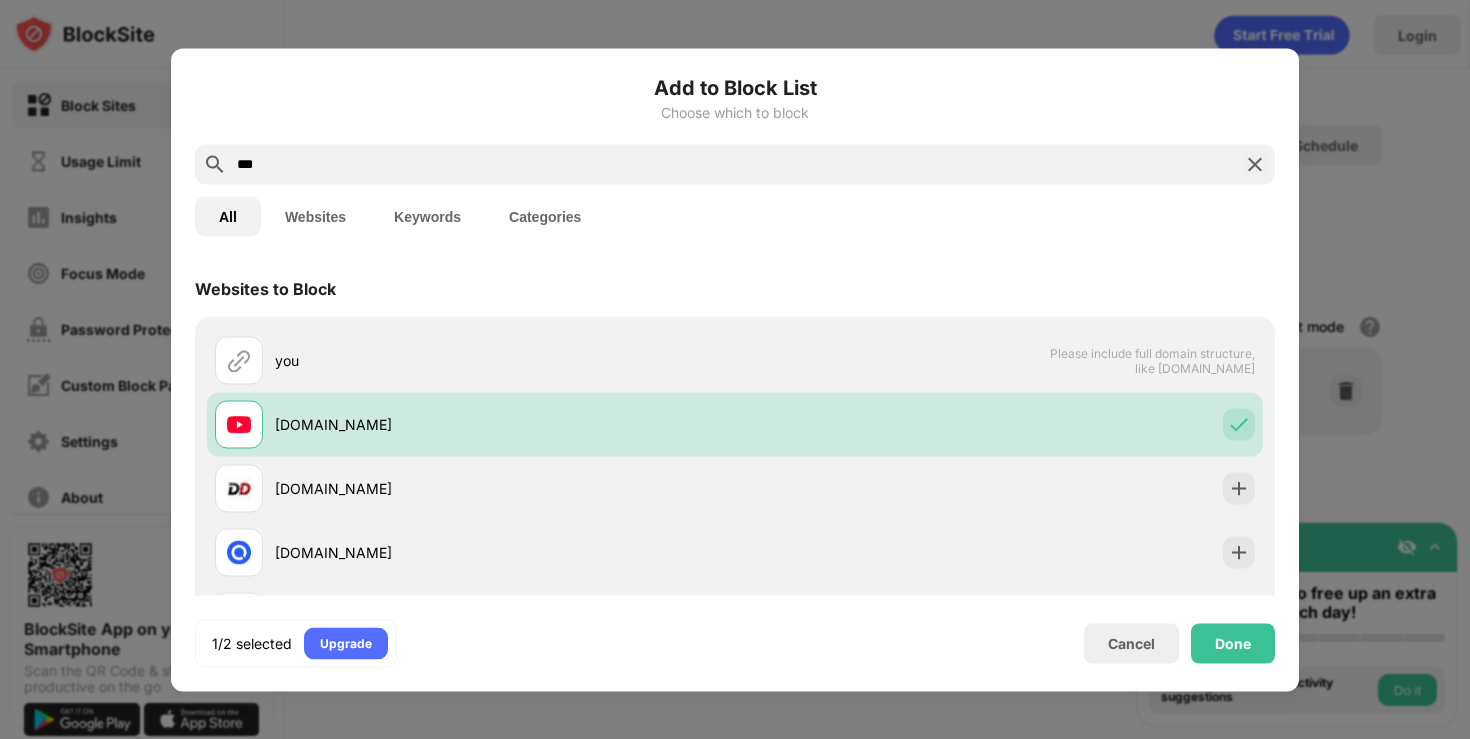 drag, startPoint x: 826, startPoint y: 172, endPoint x: 193, endPoint y: -36, distance: 666.298 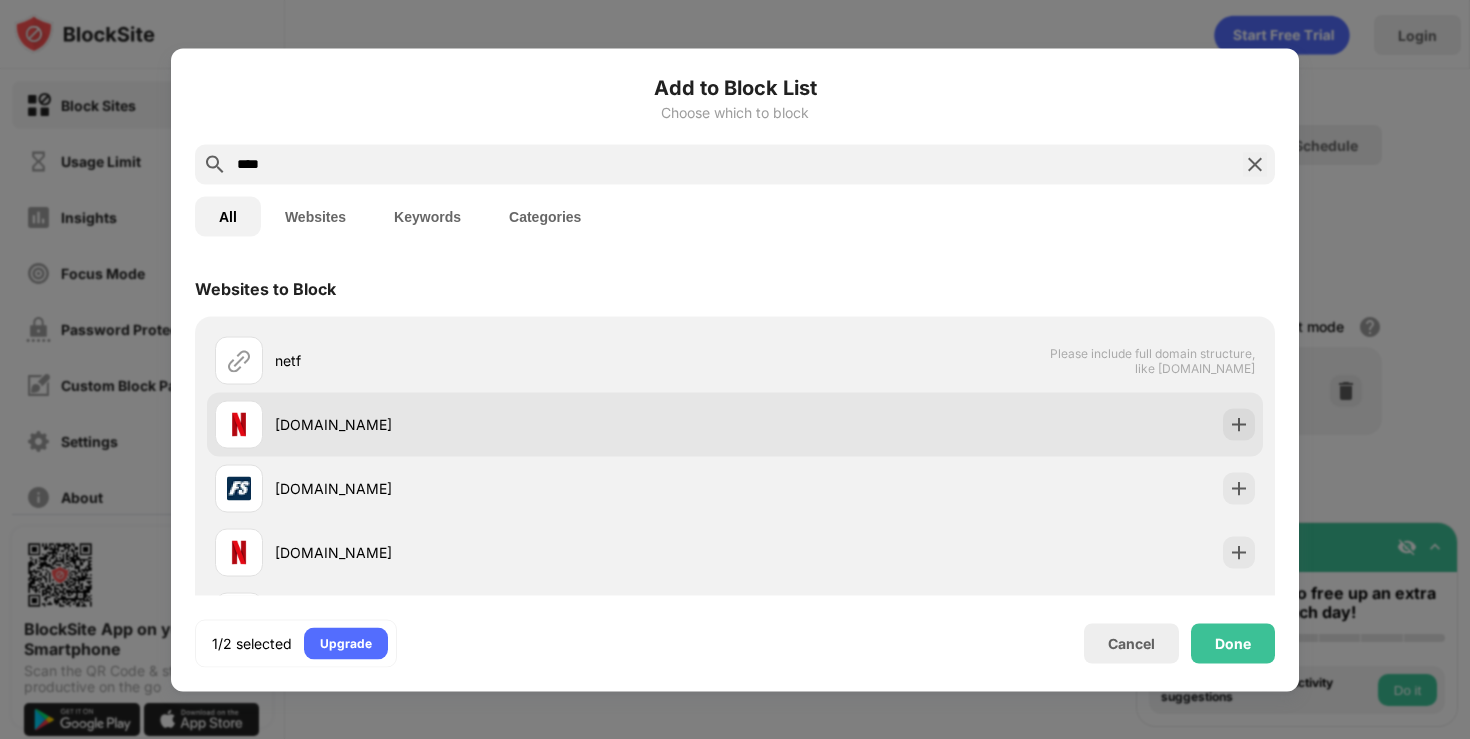 type on "****" 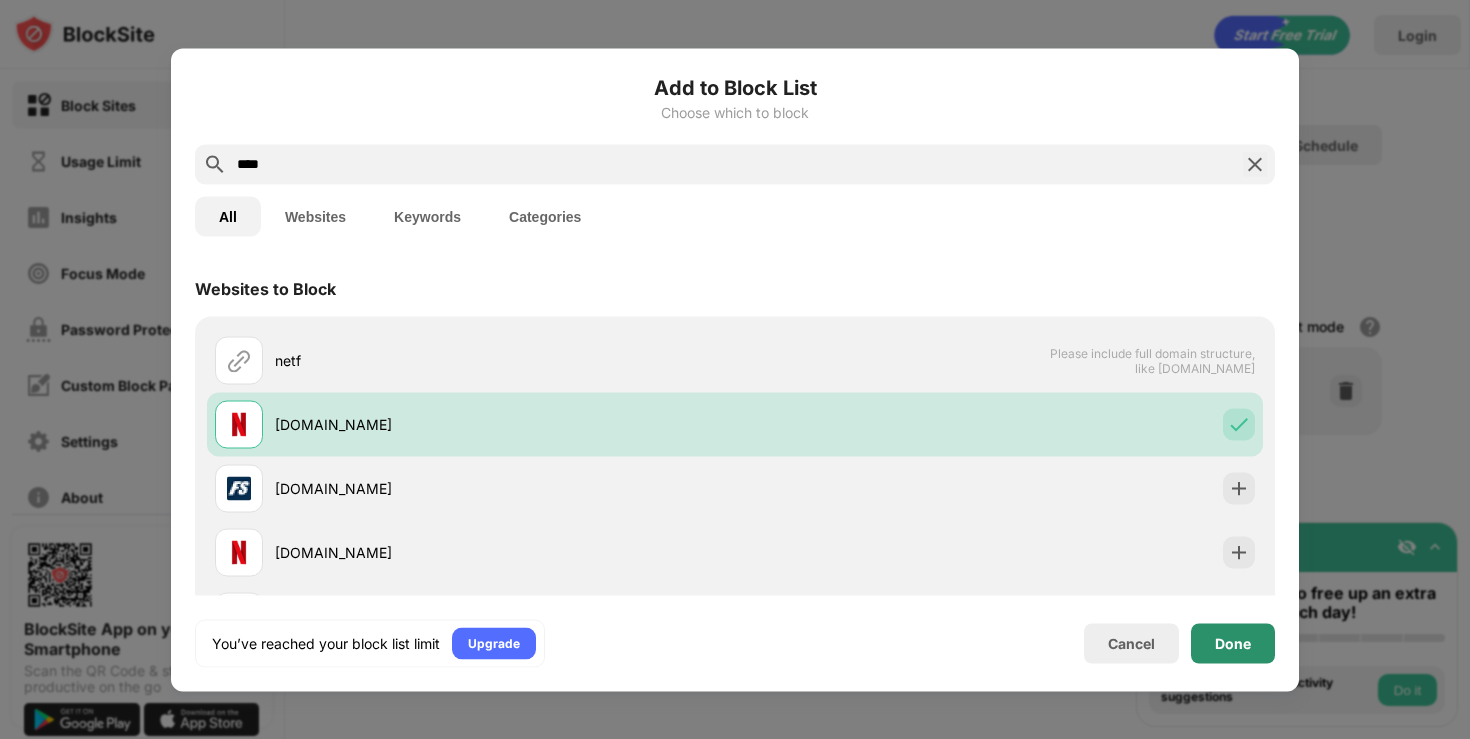 click on "Done" at bounding box center [1233, 643] 